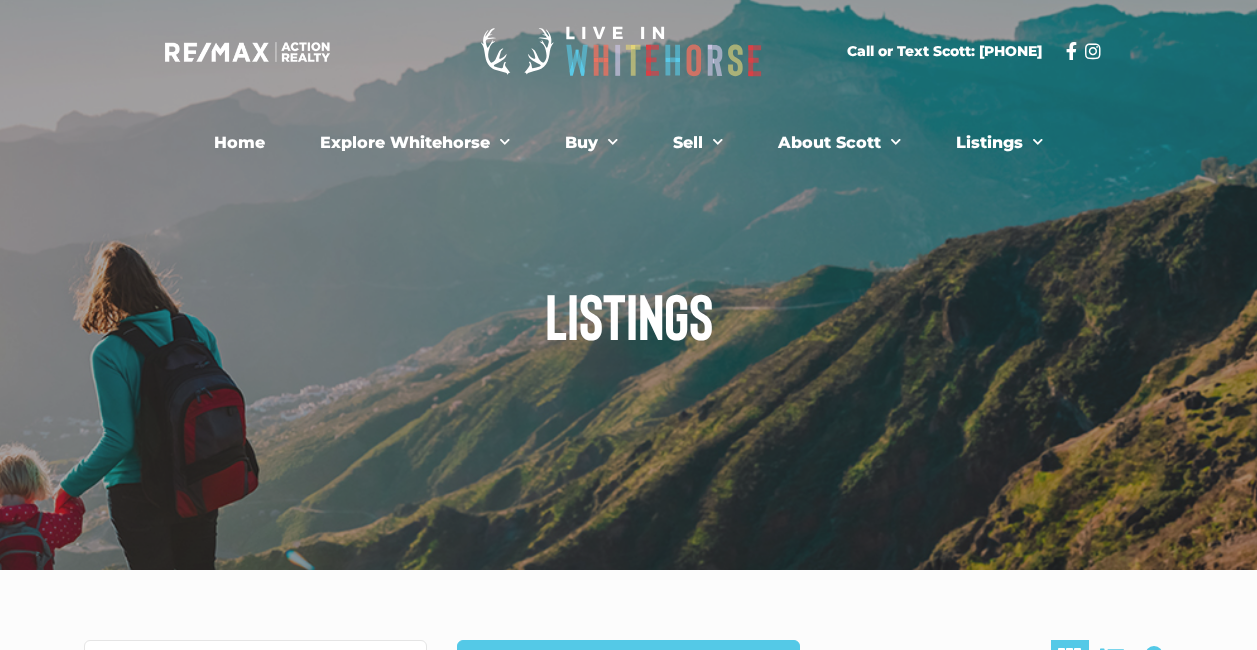 scroll, scrollTop: 0, scrollLeft: 0, axis: both 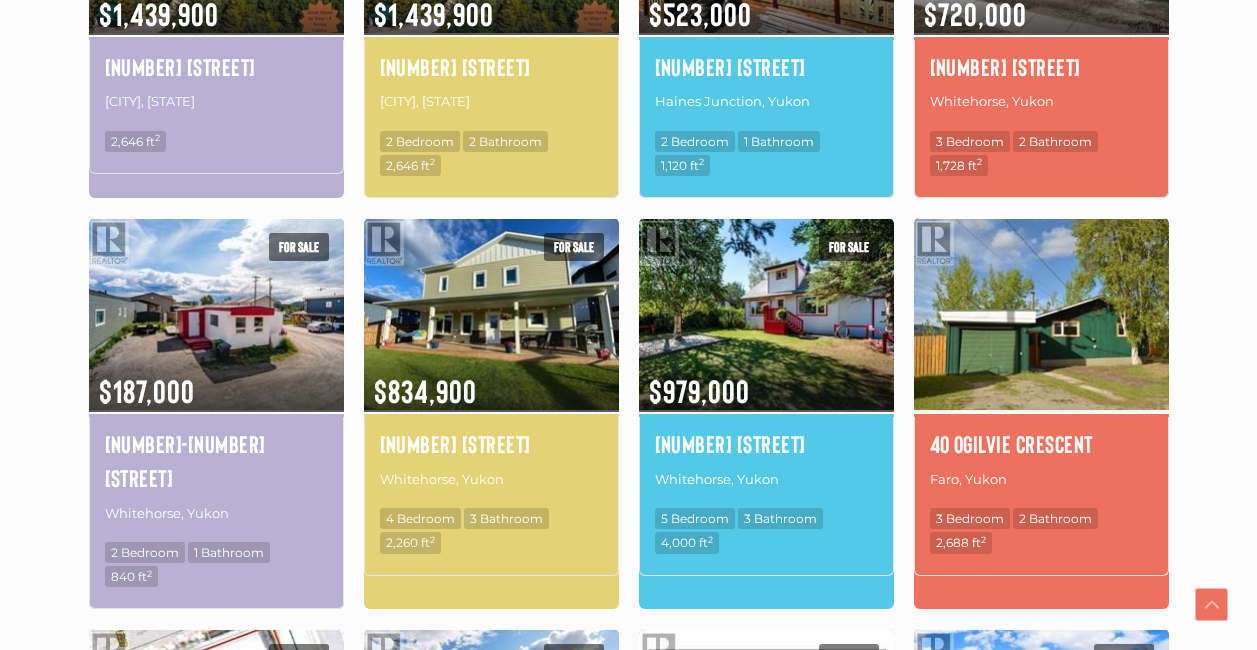click at bounding box center (1041, 314) 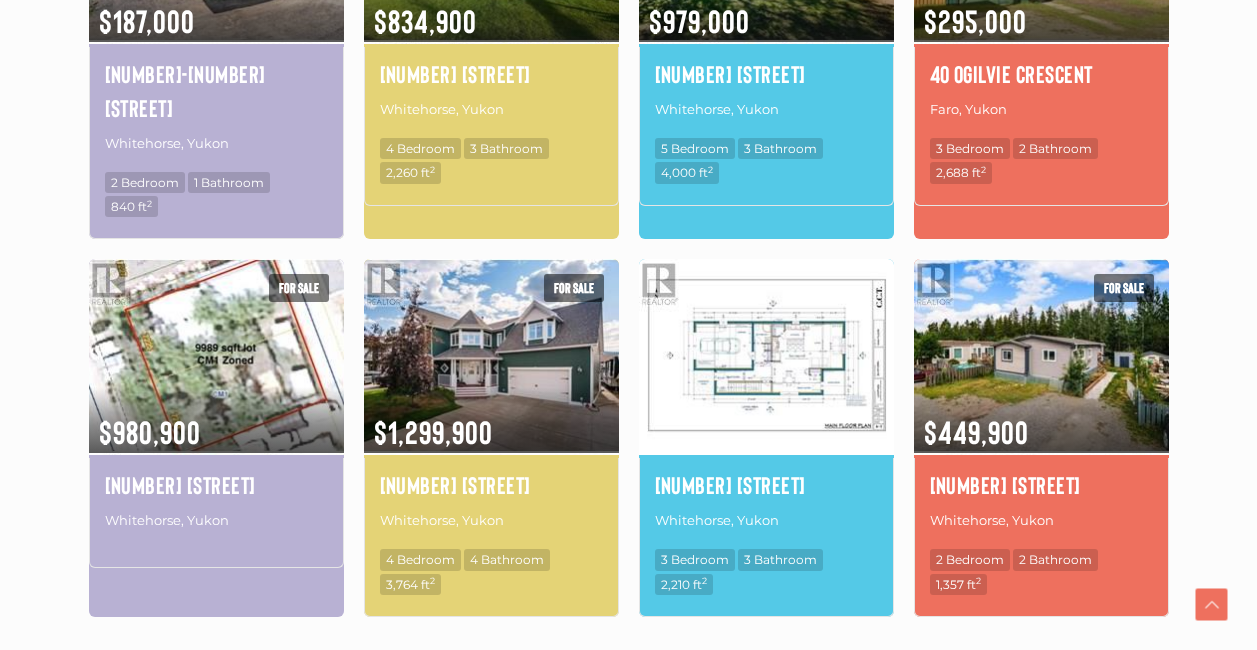 scroll, scrollTop: 1300, scrollLeft: 0, axis: vertical 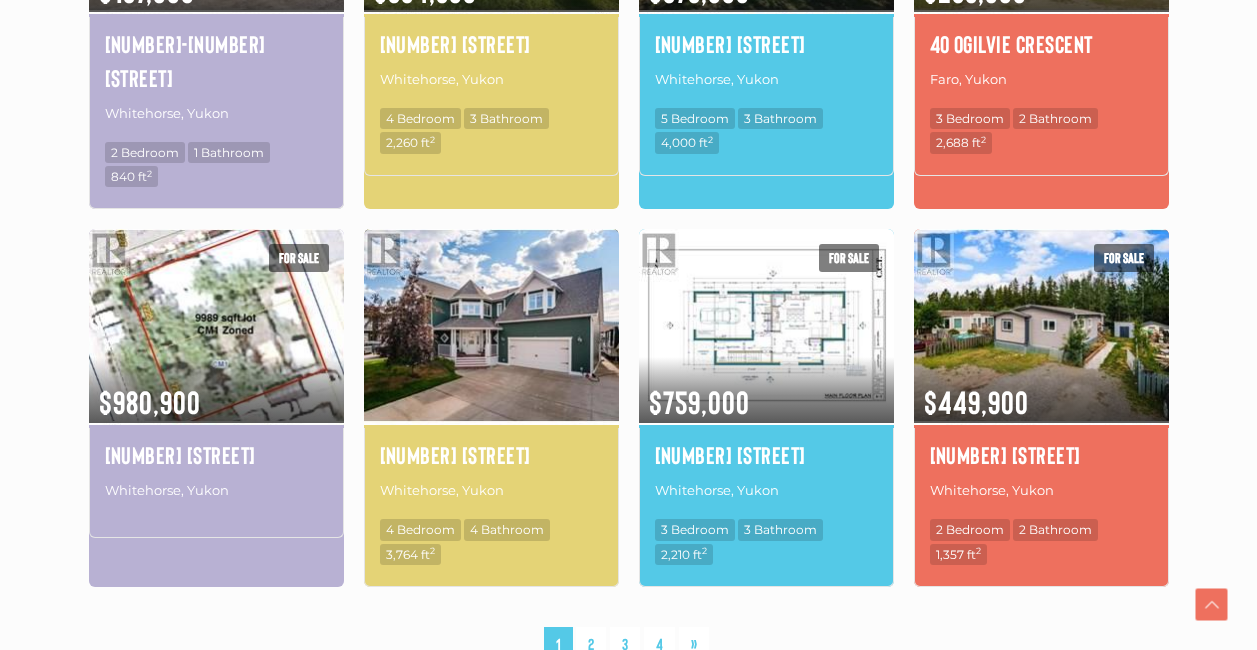 click at bounding box center (491, 325) 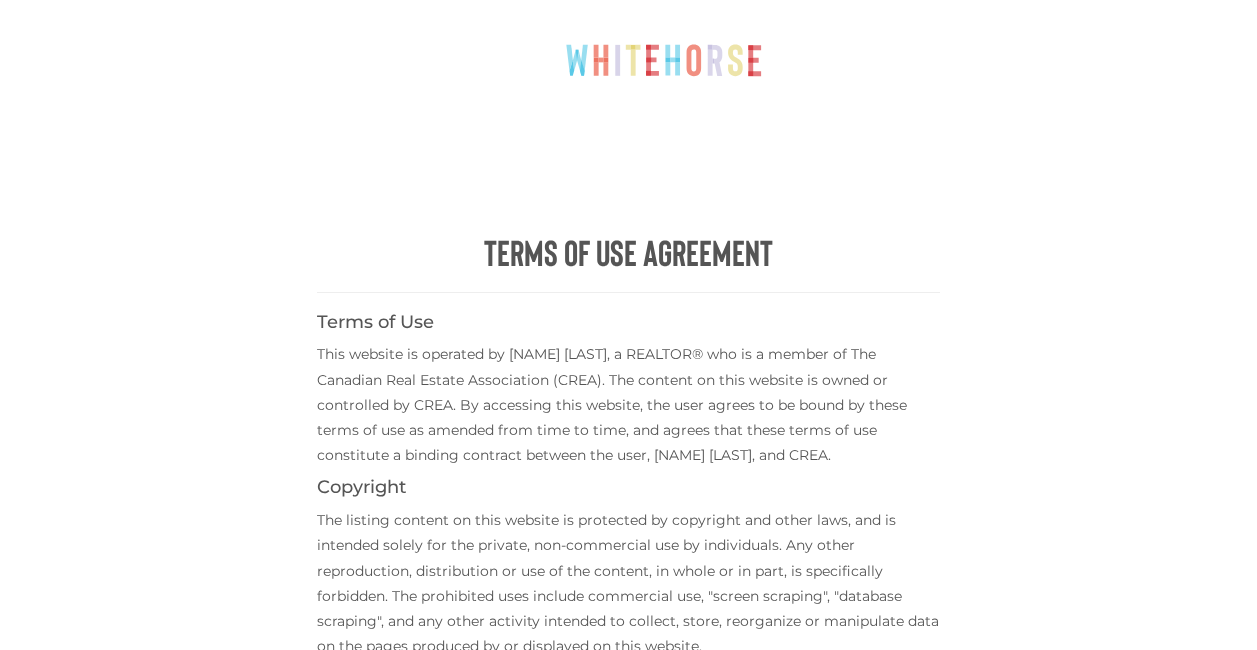 scroll, scrollTop: 0, scrollLeft: 0, axis: both 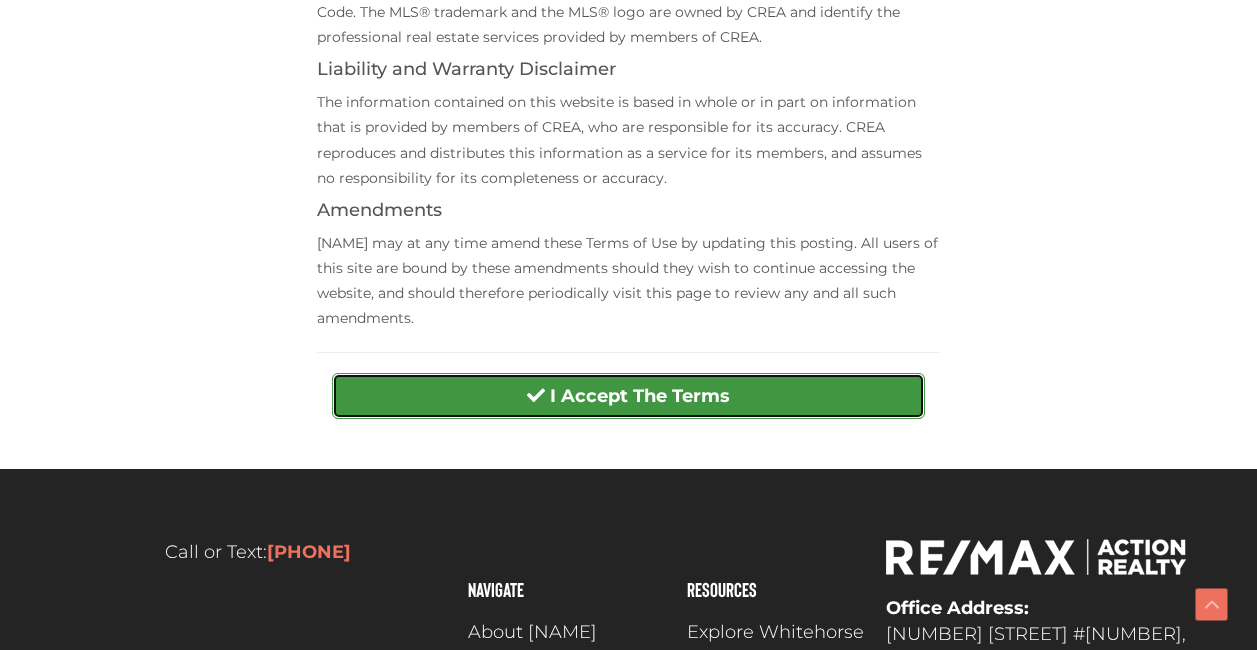 click on "I Accept The Terms" at bounding box center (628, 396) 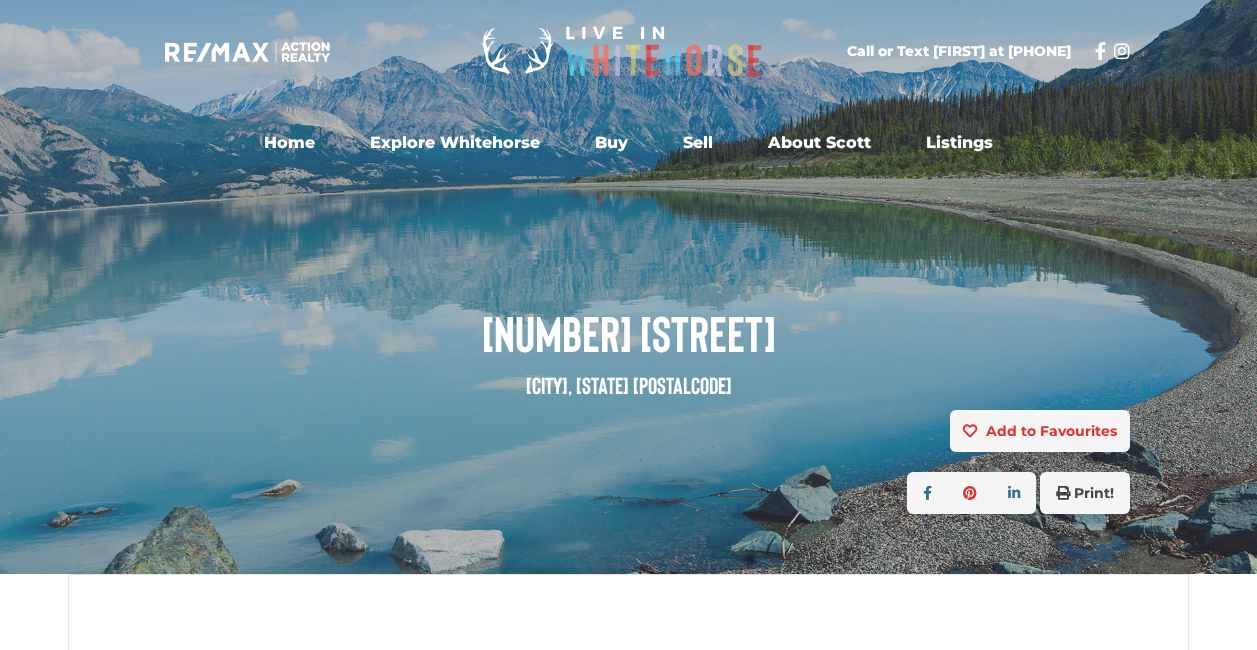 scroll, scrollTop: 0, scrollLeft: 0, axis: both 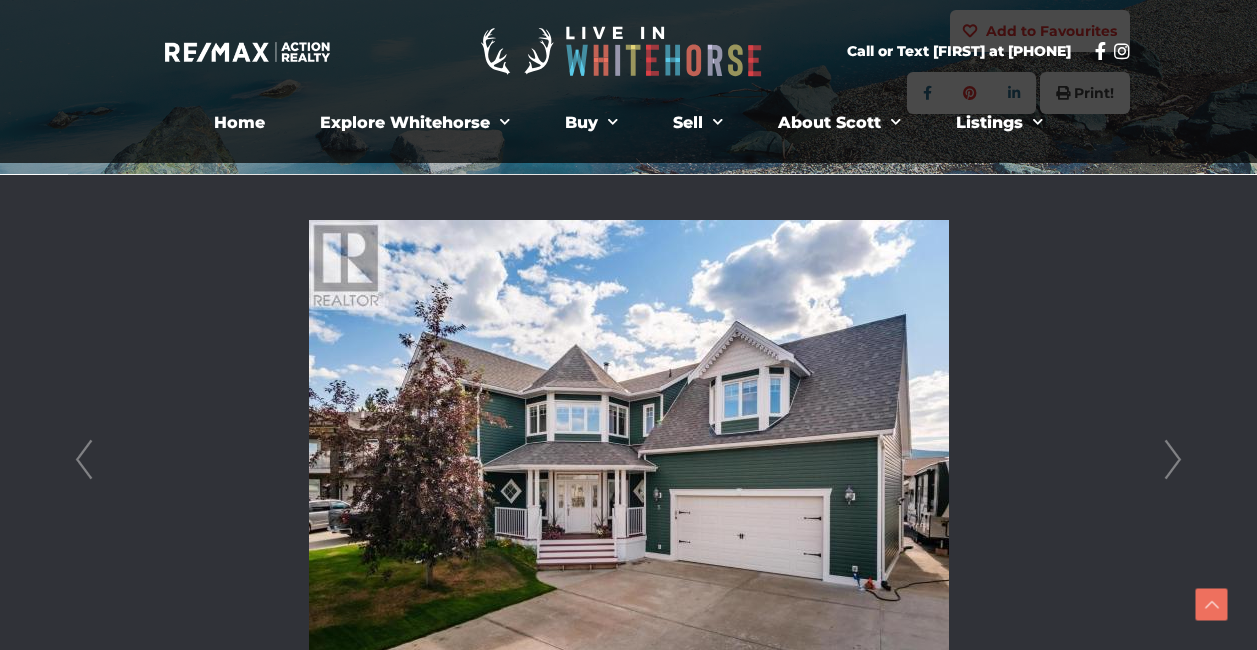 click on "Next" at bounding box center [1173, 460] 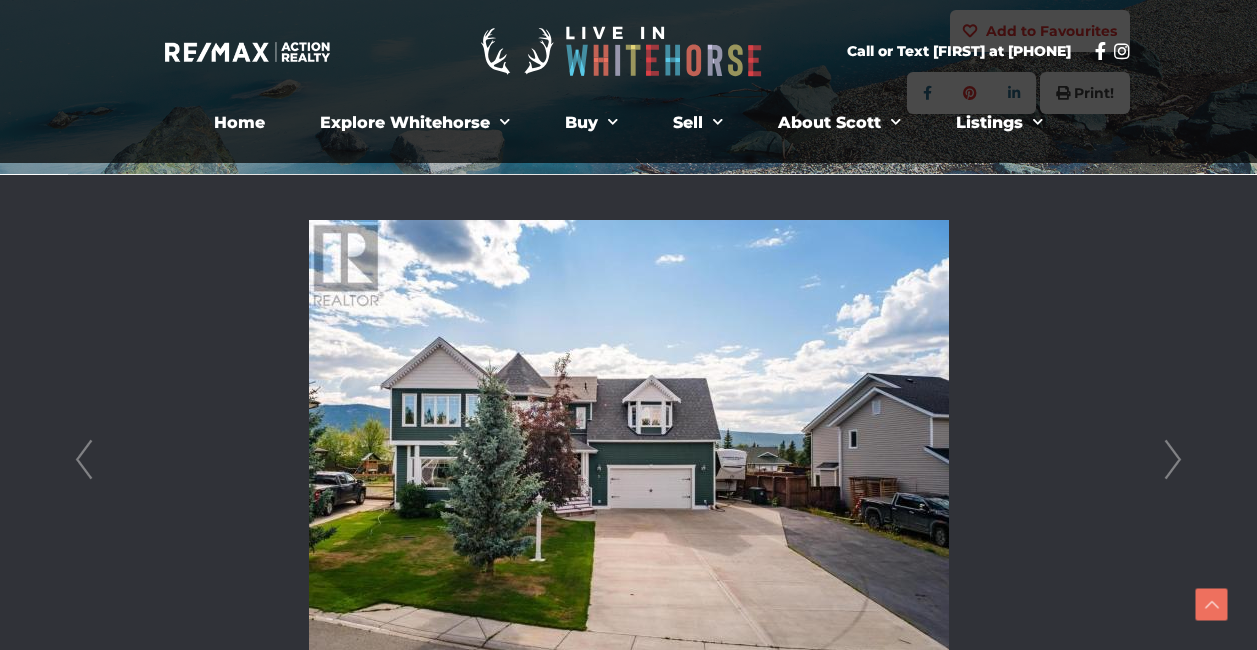 click on "Next" at bounding box center (1173, 460) 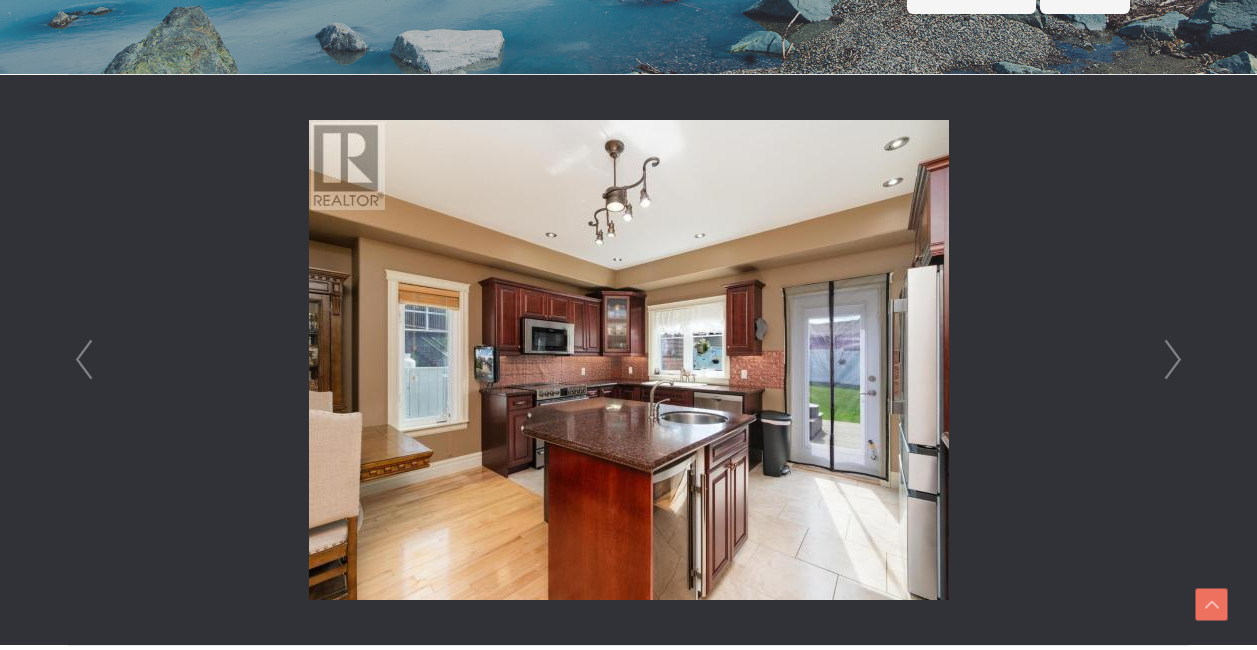 scroll, scrollTop: 600, scrollLeft: 0, axis: vertical 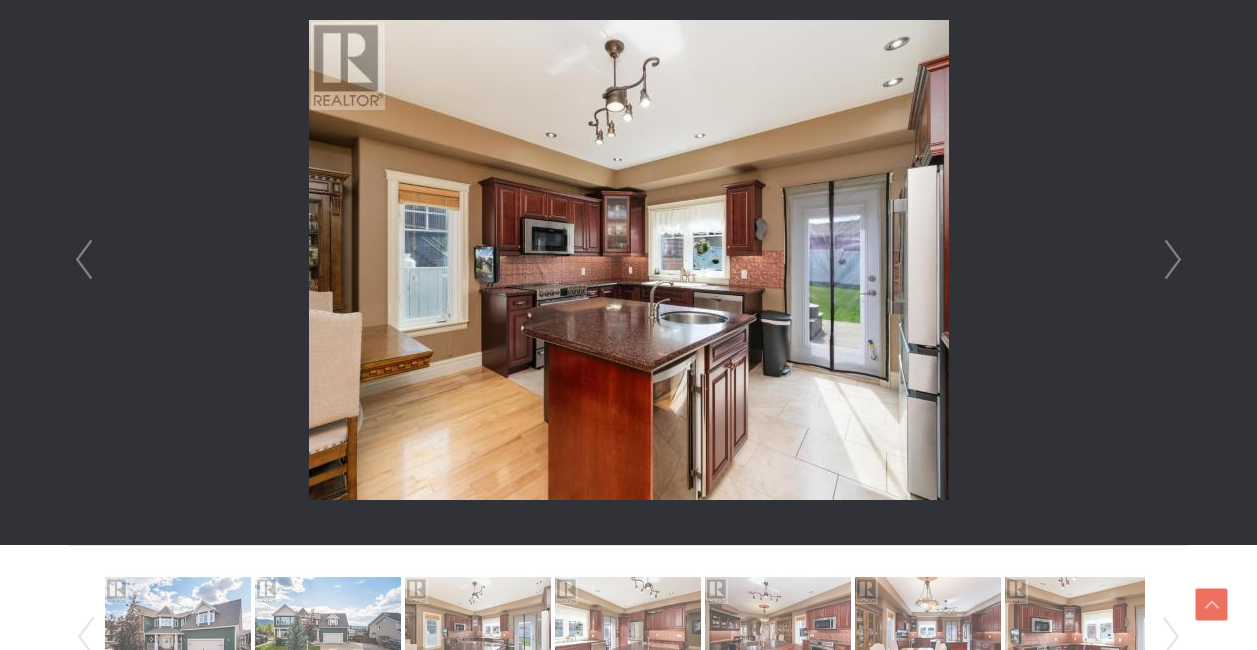 click on "Prev" at bounding box center [84, 260] 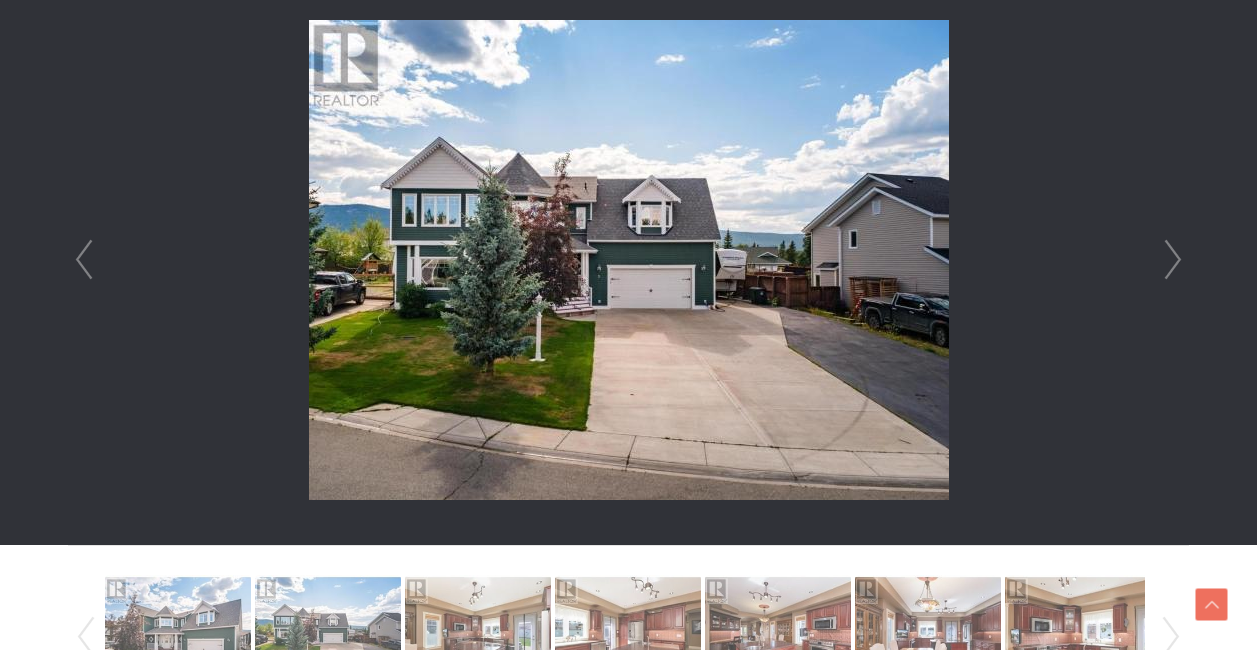 click on "Prev" at bounding box center [84, 260] 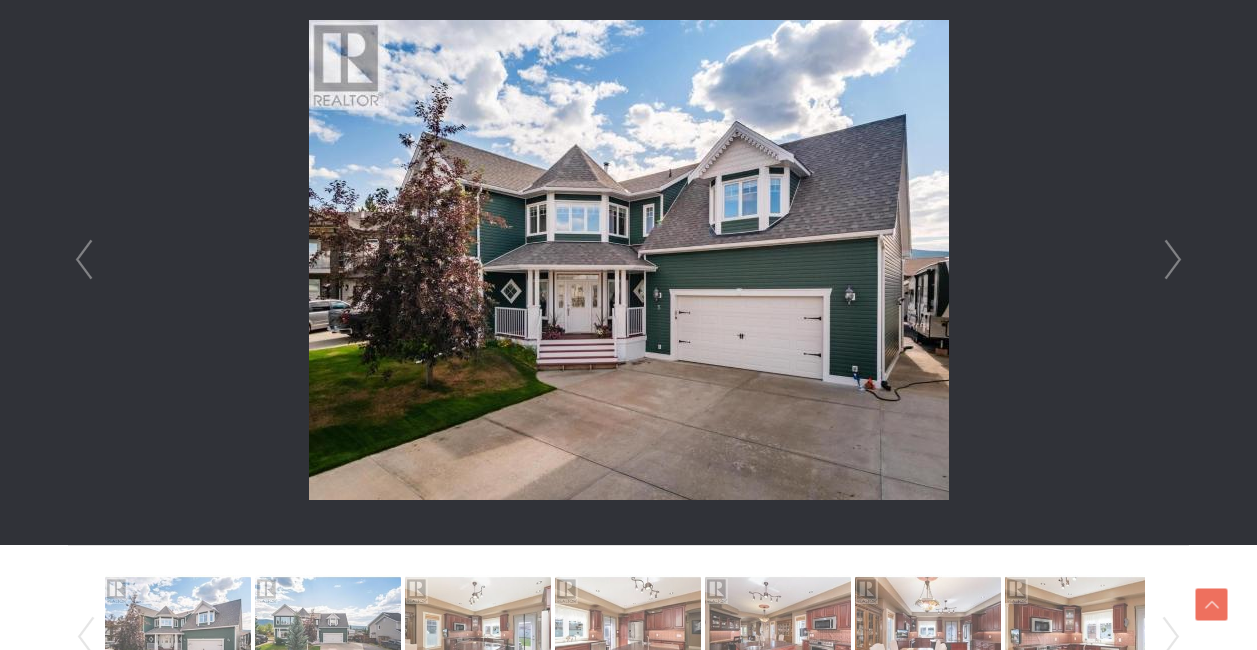 click on "Next" at bounding box center (1173, 260) 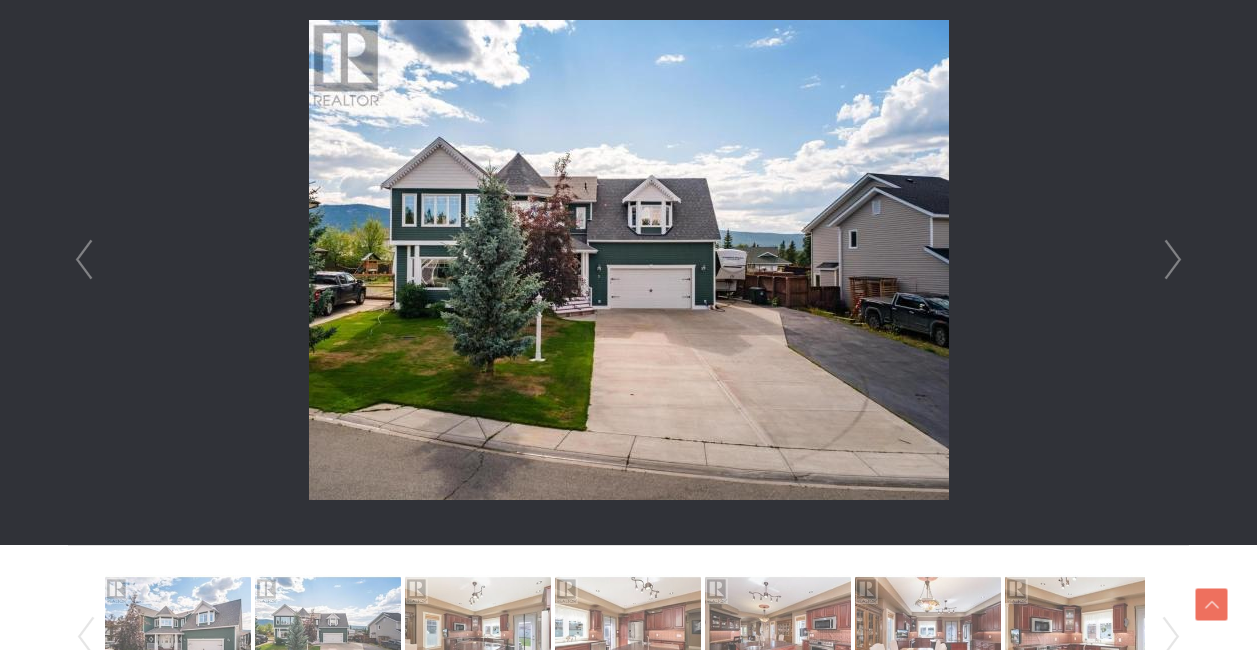 click on "Next" at bounding box center (1173, 260) 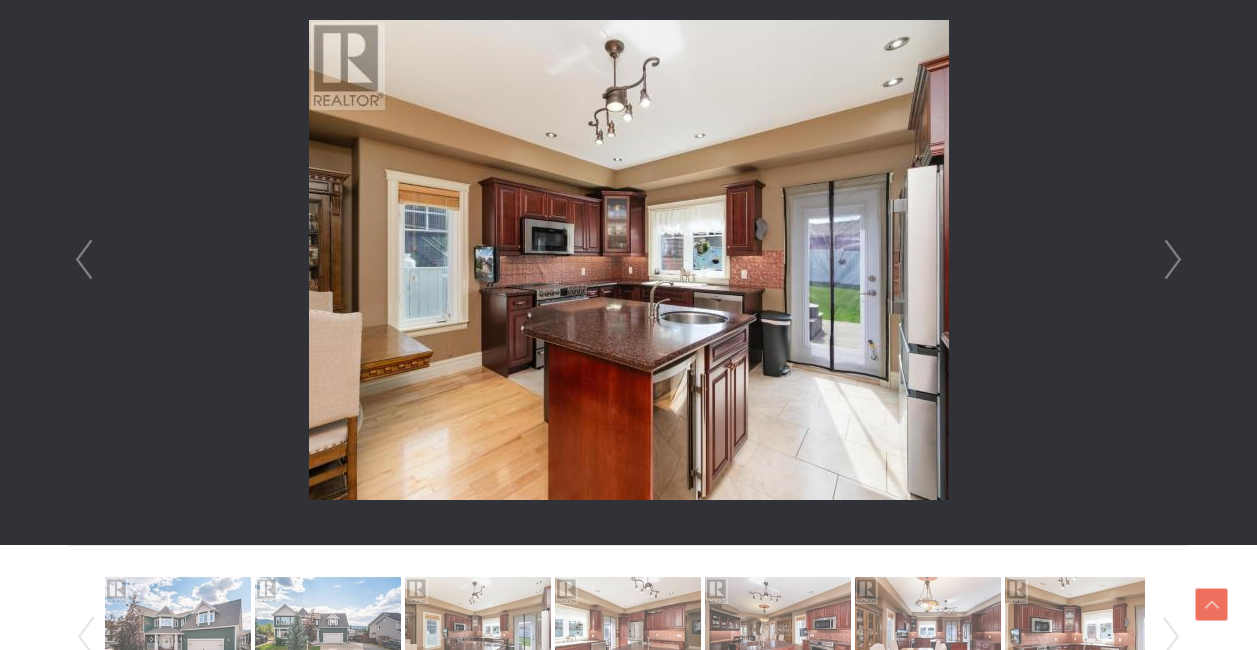 click on "Next" at bounding box center (1173, 260) 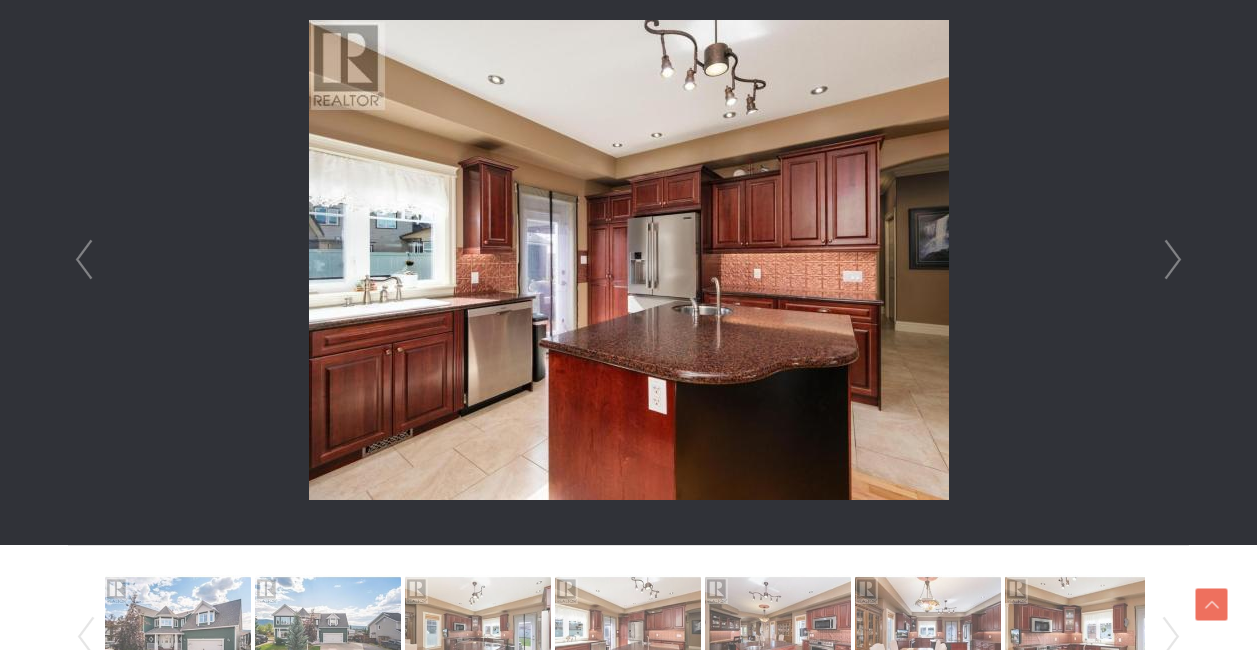 click on "Next" at bounding box center (1173, 260) 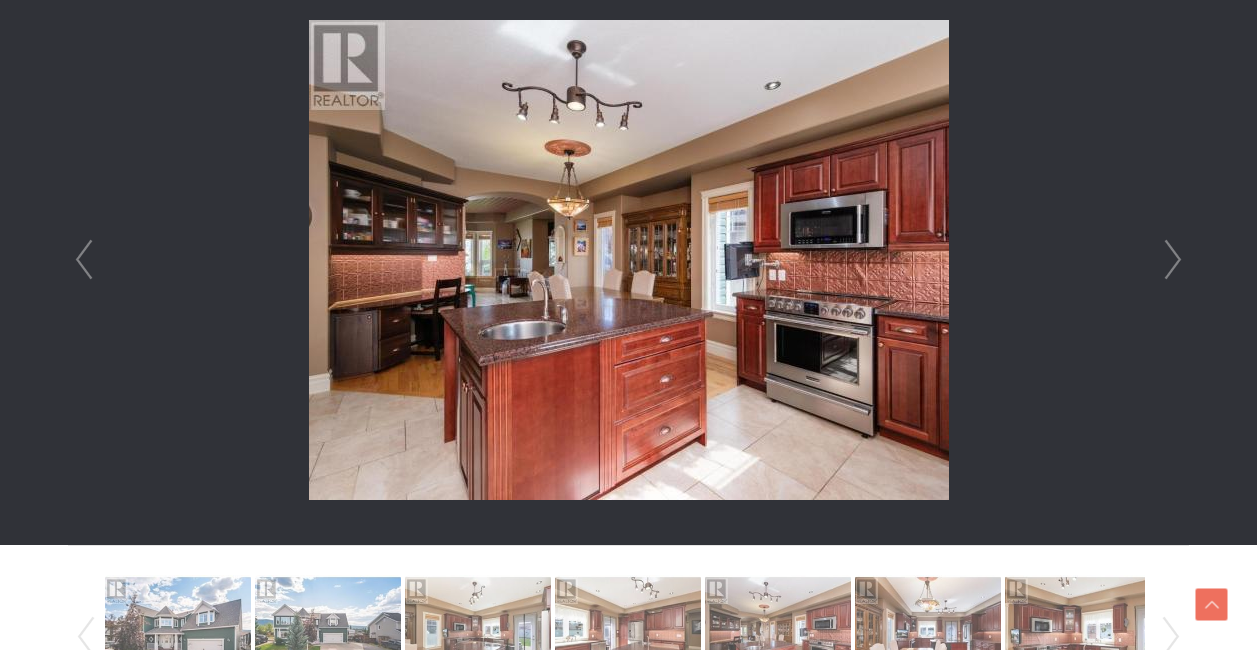 click on "Next" at bounding box center (1173, 260) 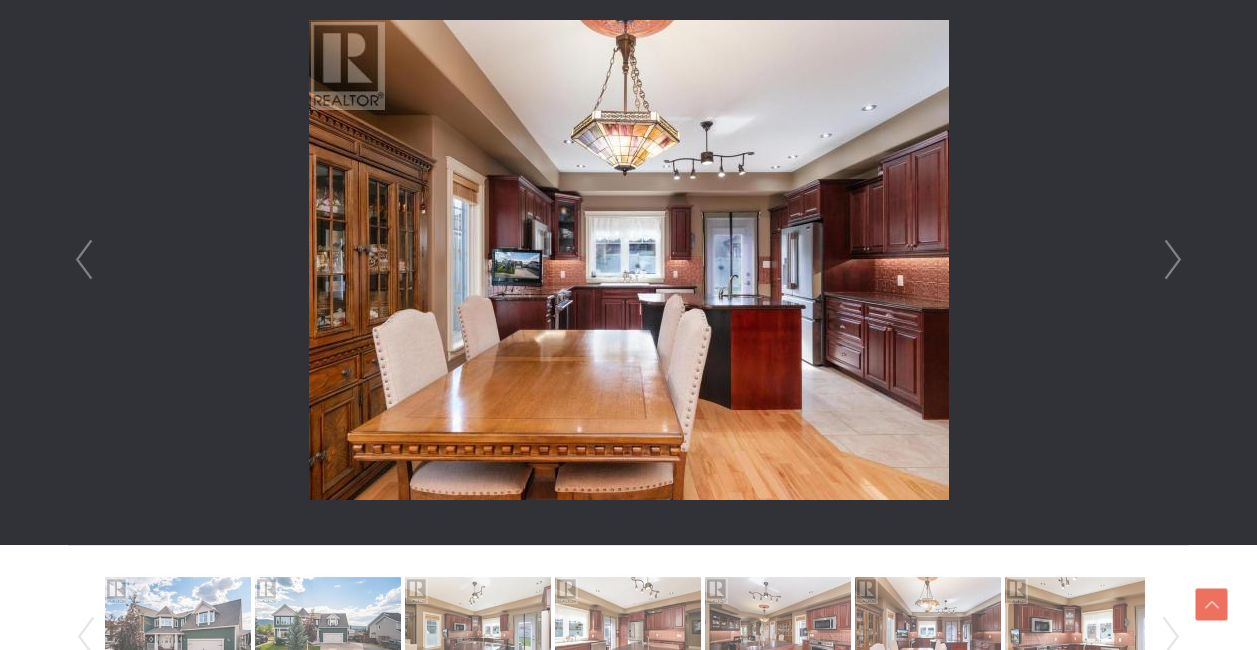 click on "Next" at bounding box center [1173, 260] 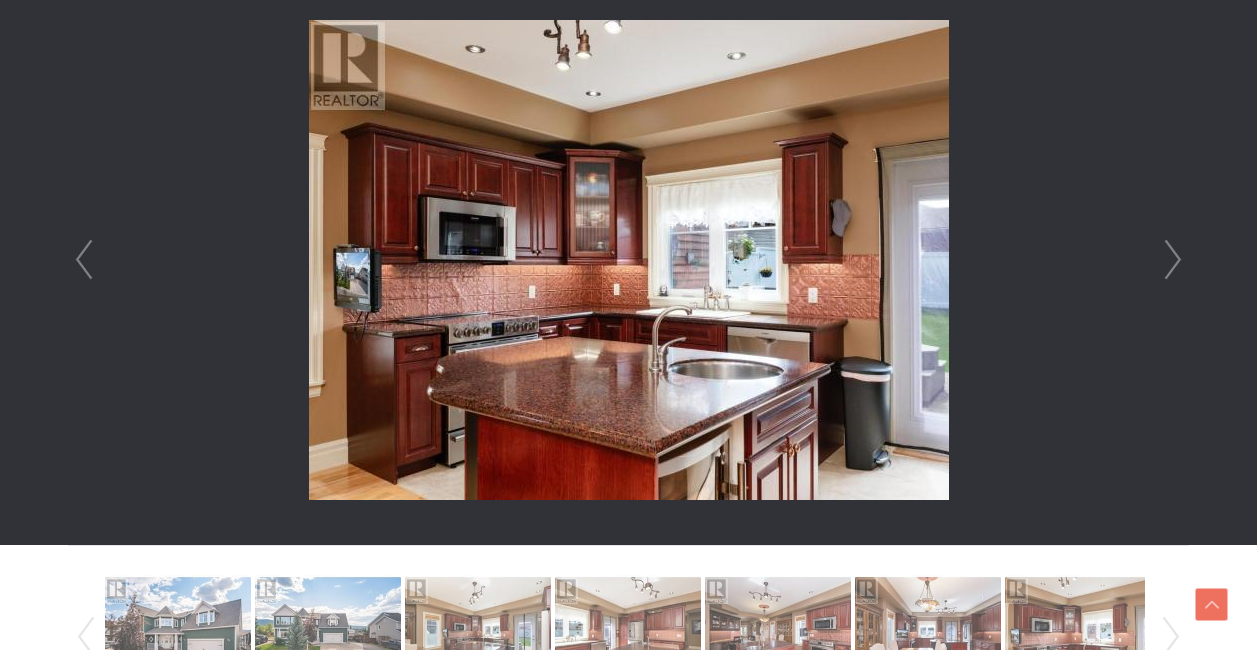click on "Next" at bounding box center [1173, 260] 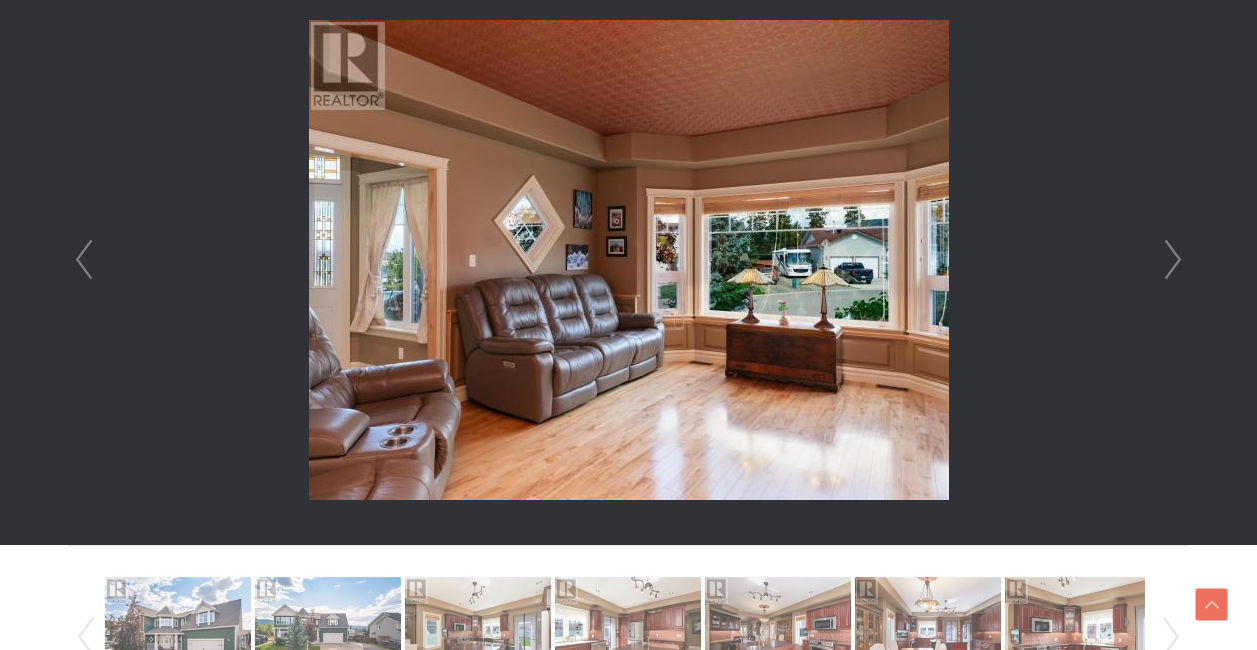 click on "Next" at bounding box center [1173, 260] 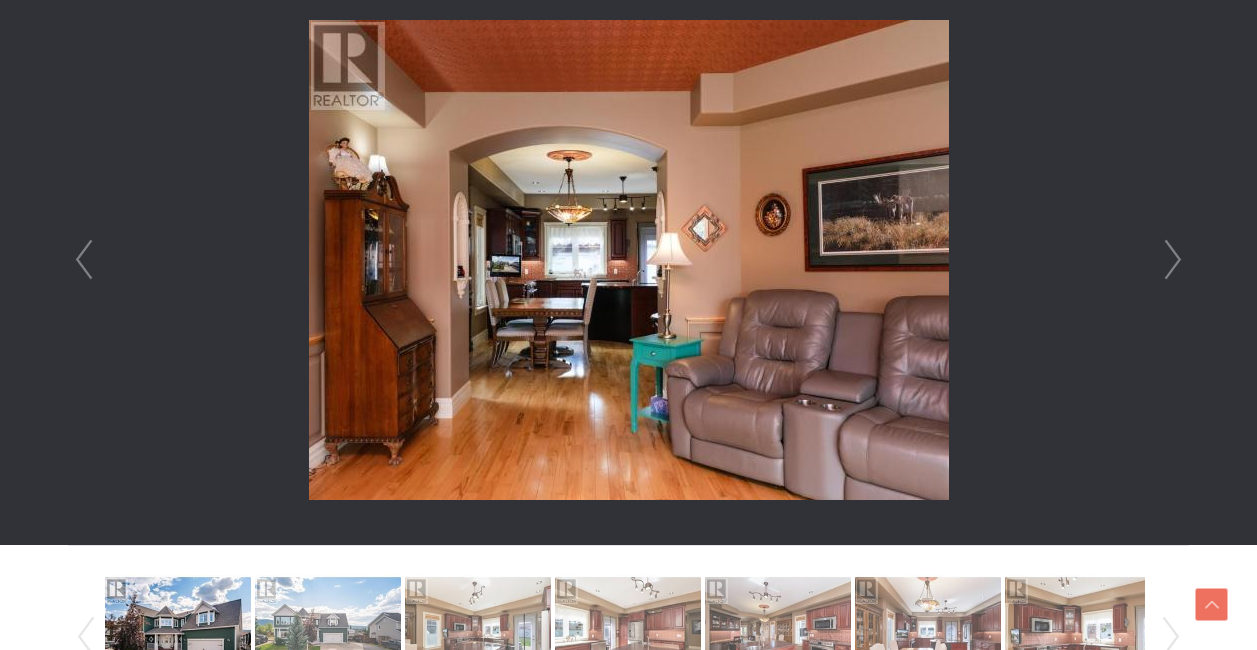 click on "Next" at bounding box center (1173, 260) 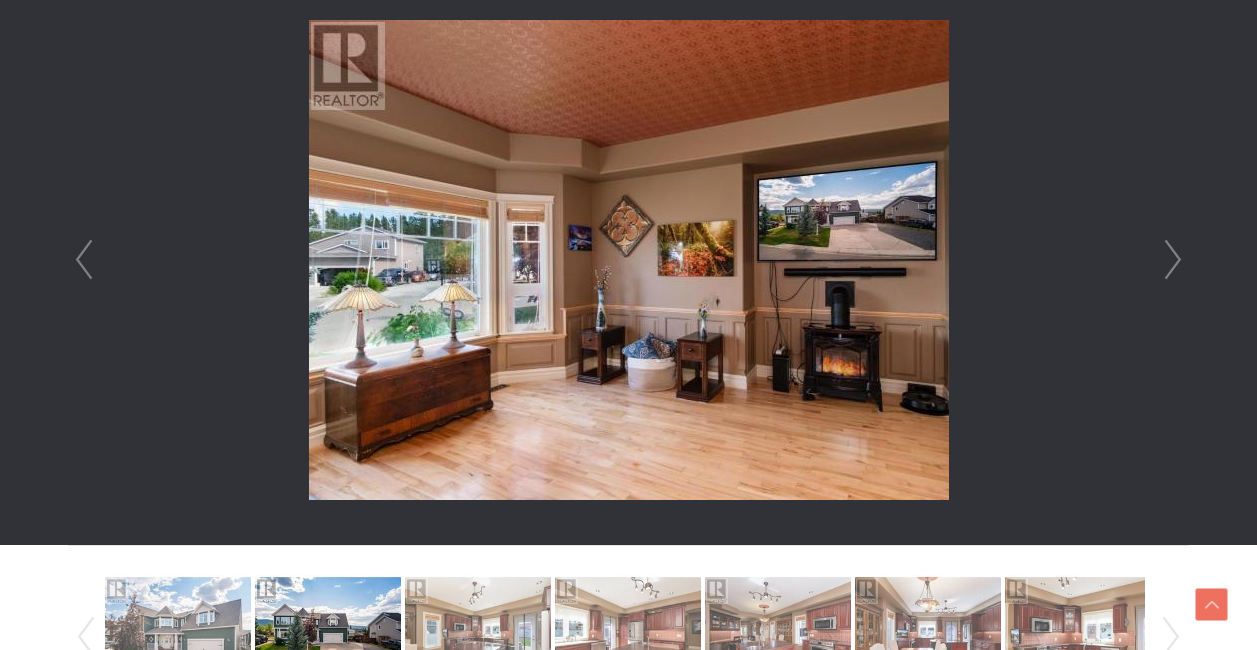 click on "Next" at bounding box center (1173, 260) 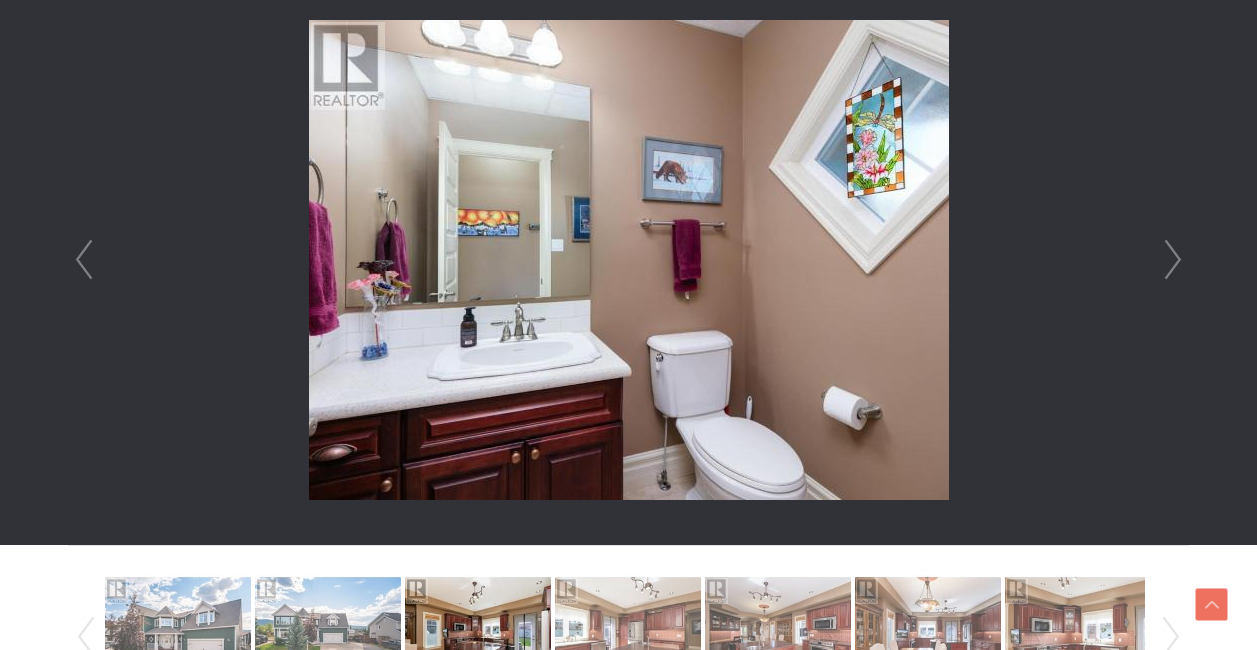 click on "Next" at bounding box center [1173, 260] 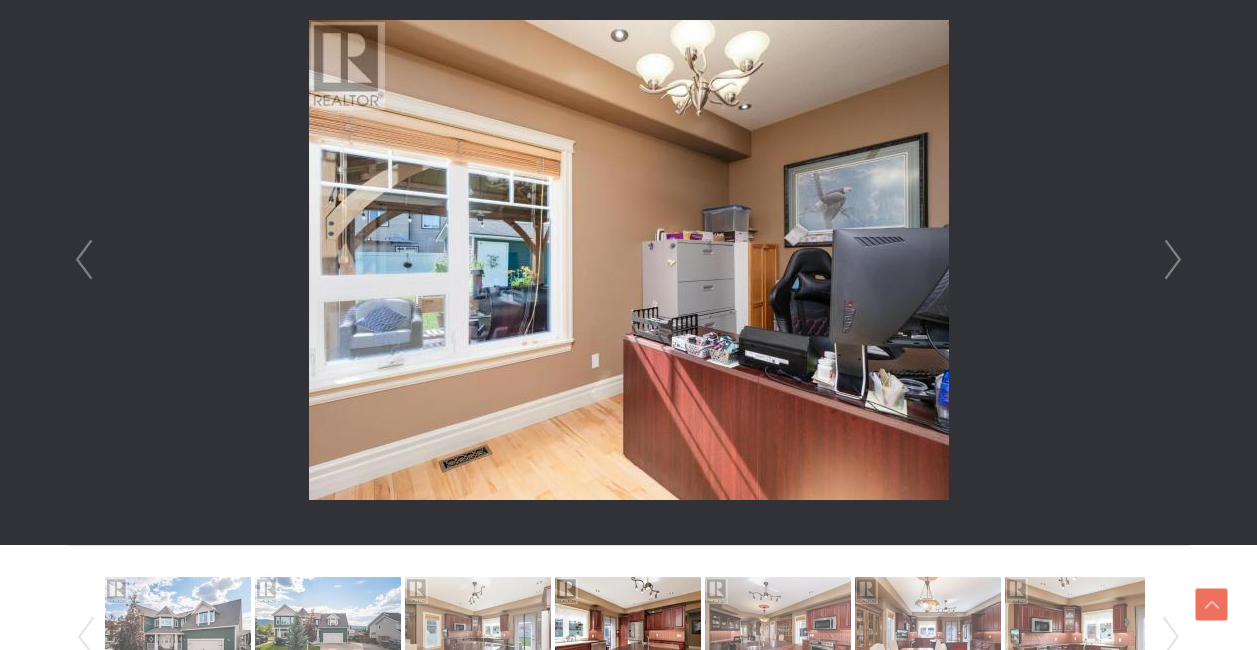 click on "Next" at bounding box center [1173, 260] 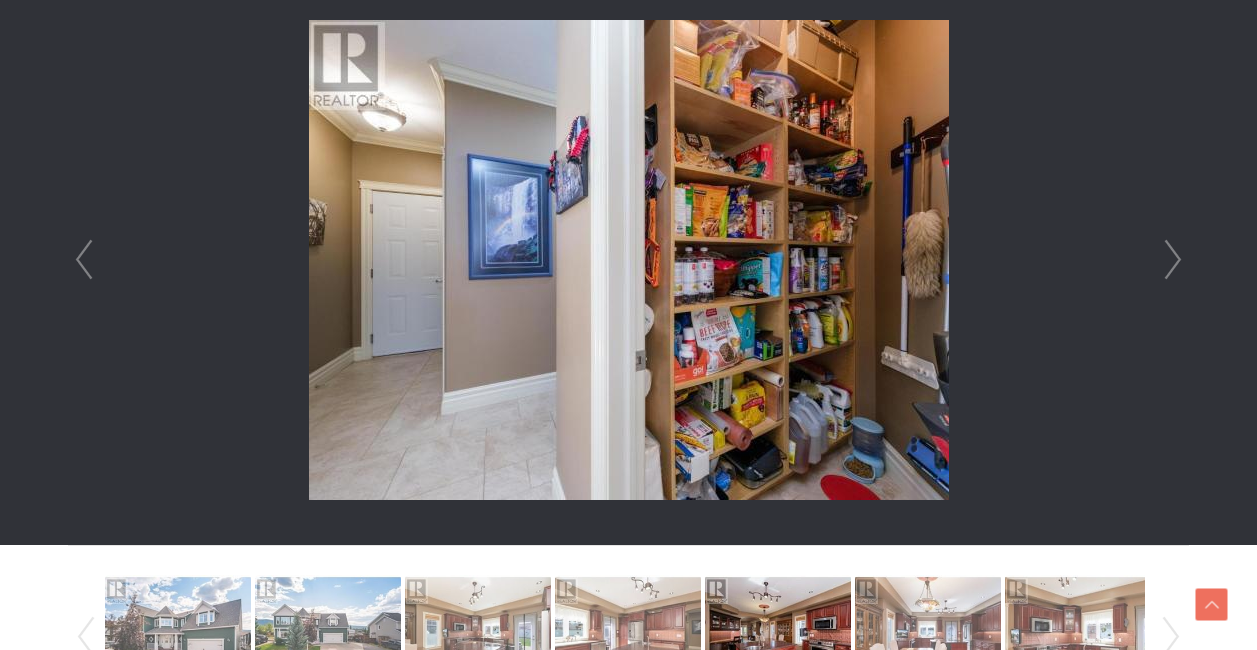 click on "Next" at bounding box center [1173, 260] 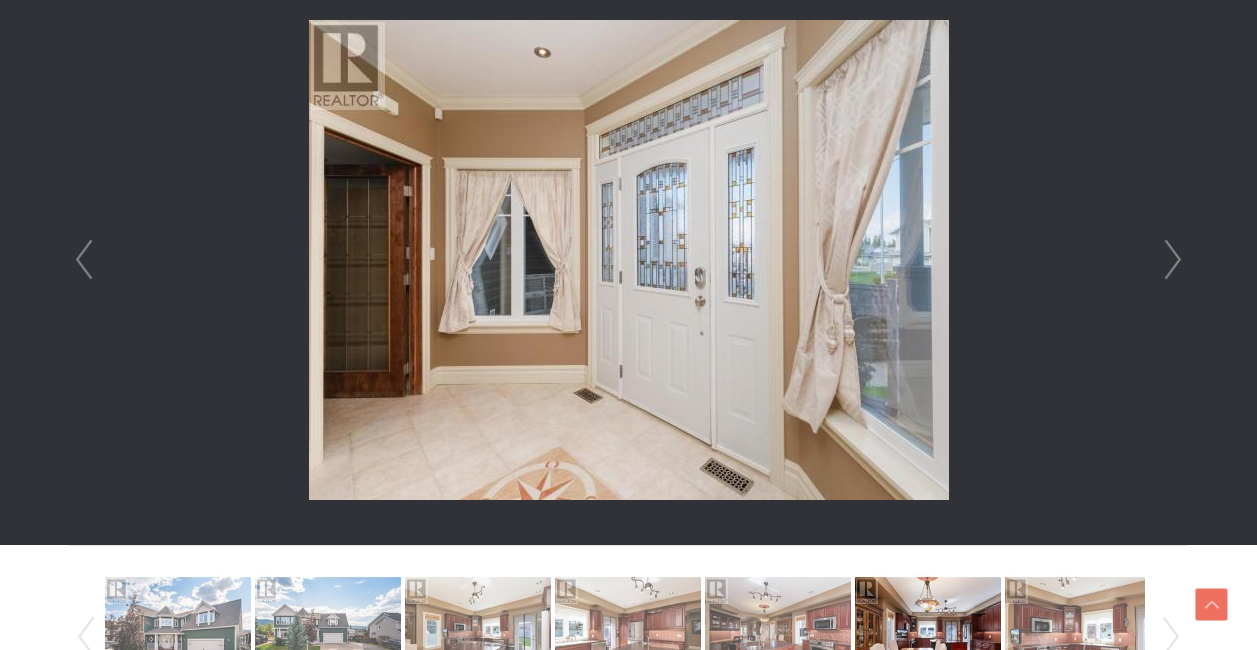 click on "Next" at bounding box center (1173, 260) 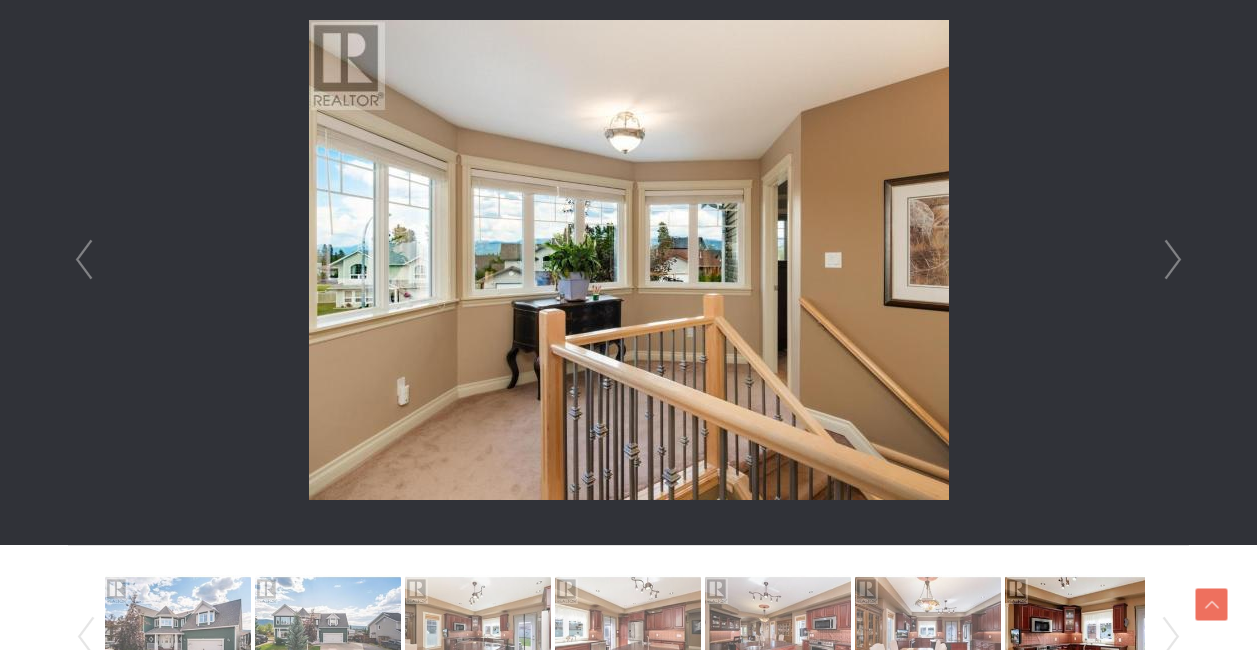 click on "Next" at bounding box center (1173, 260) 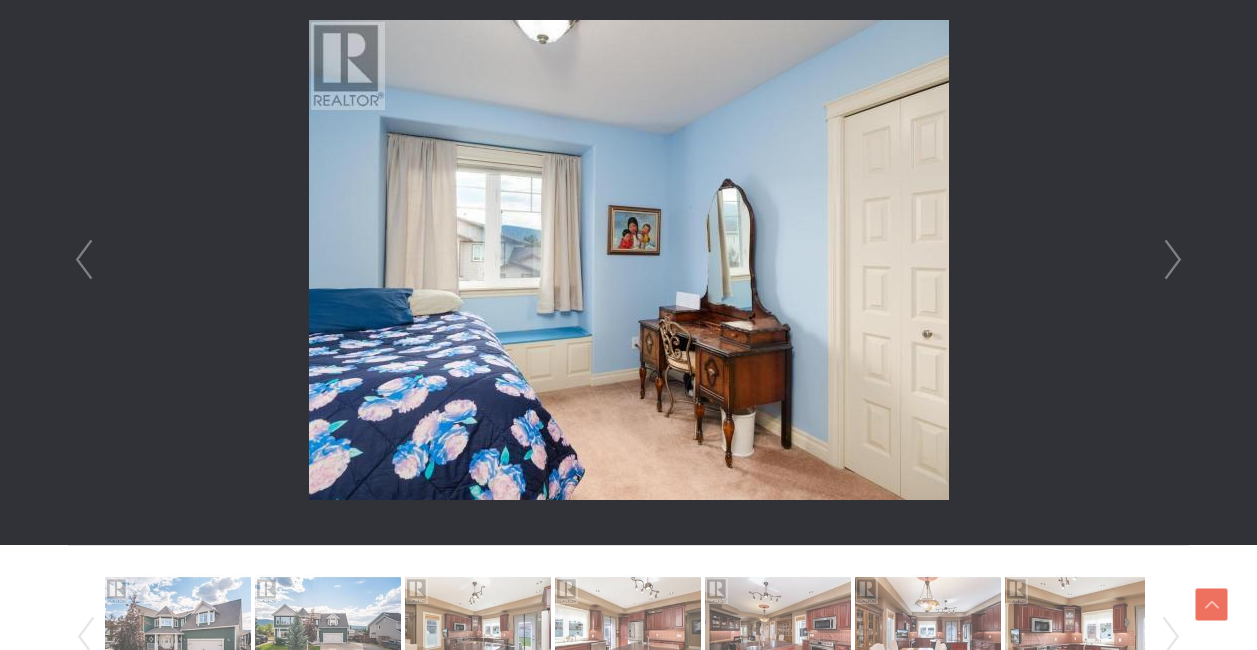click on "Next" at bounding box center [1173, 260] 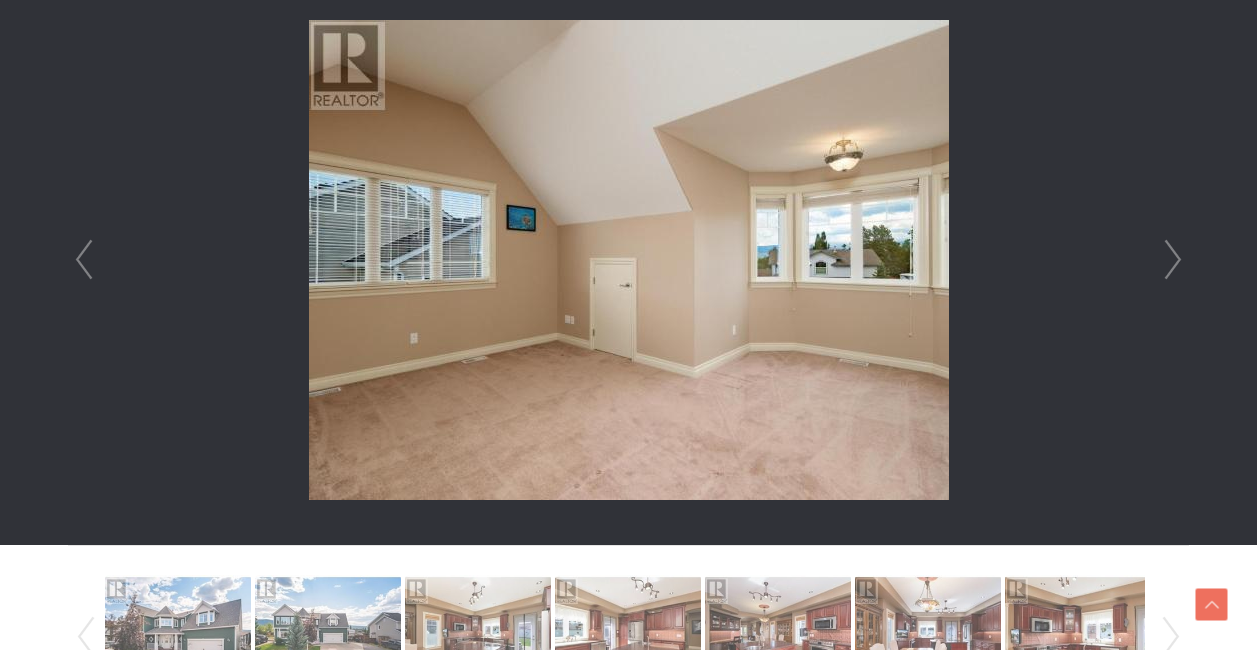 click on "Next" at bounding box center [1173, 260] 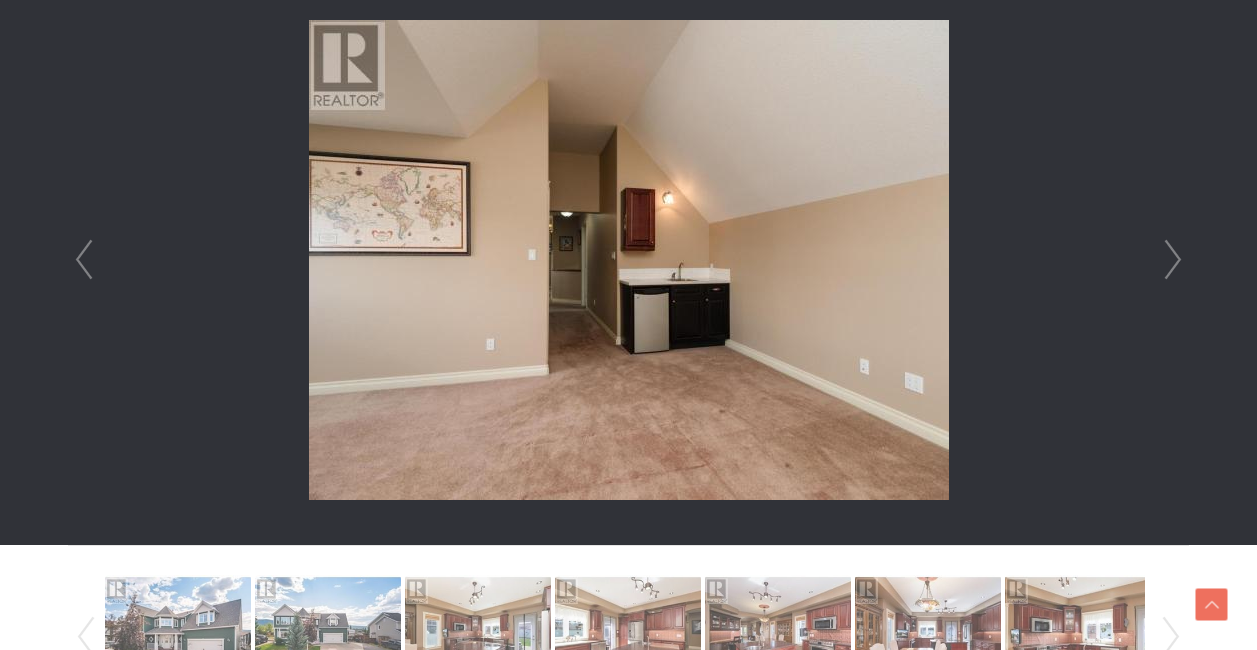 click on "Next" at bounding box center [1173, 260] 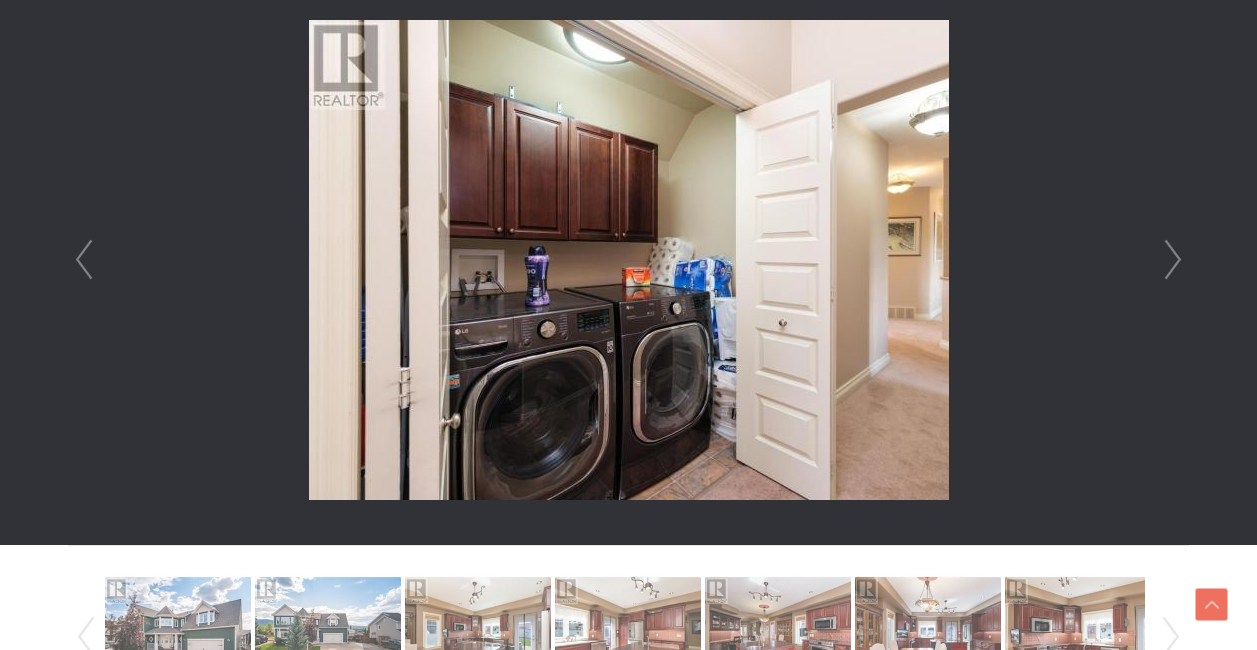 click on "Next" at bounding box center (1173, 260) 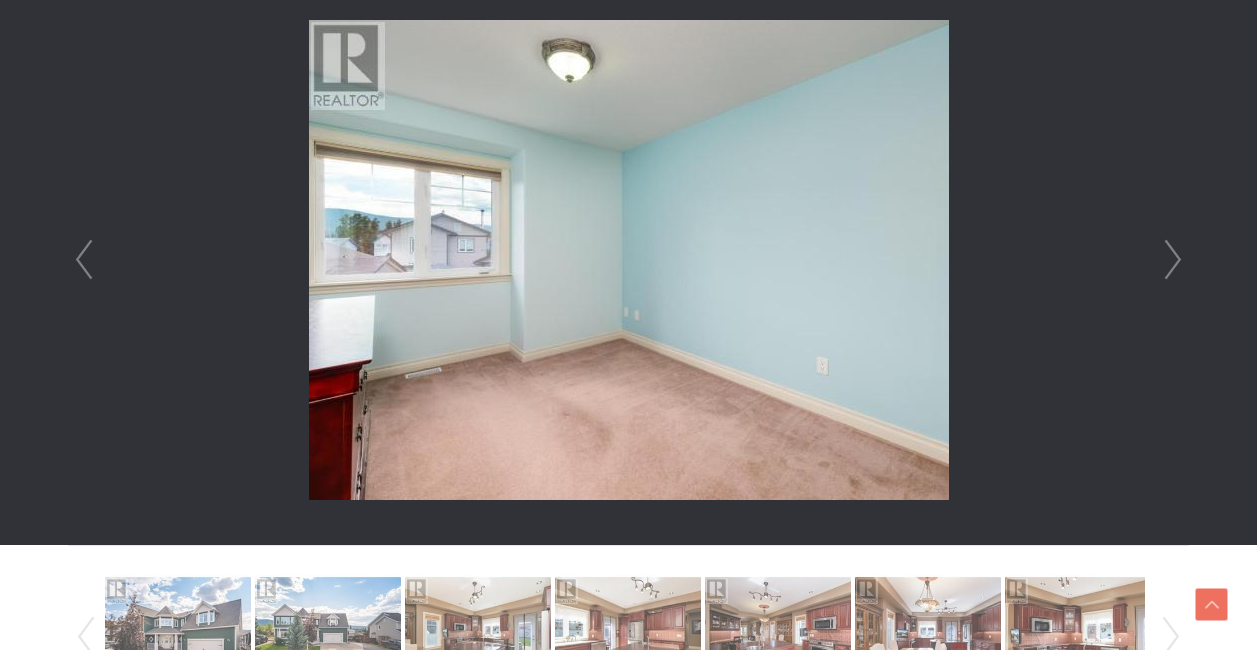 click on "Next" at bounding box center [1173, 260] 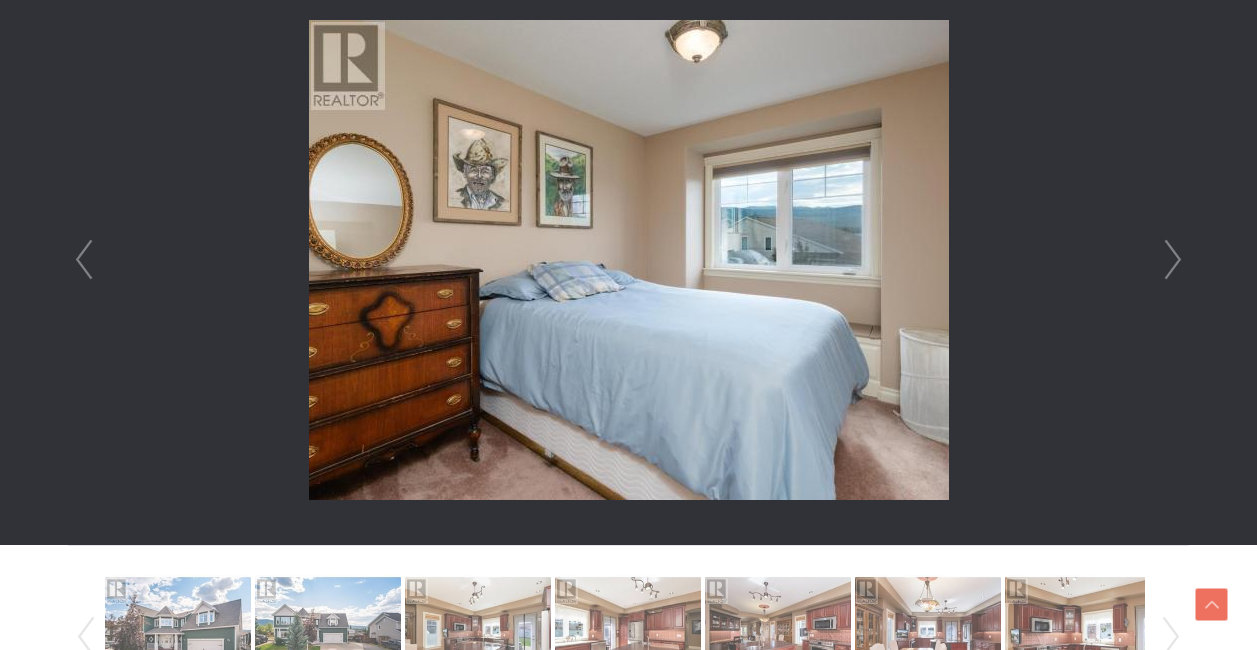 click on "Next" at bounding box center [1173, 260] 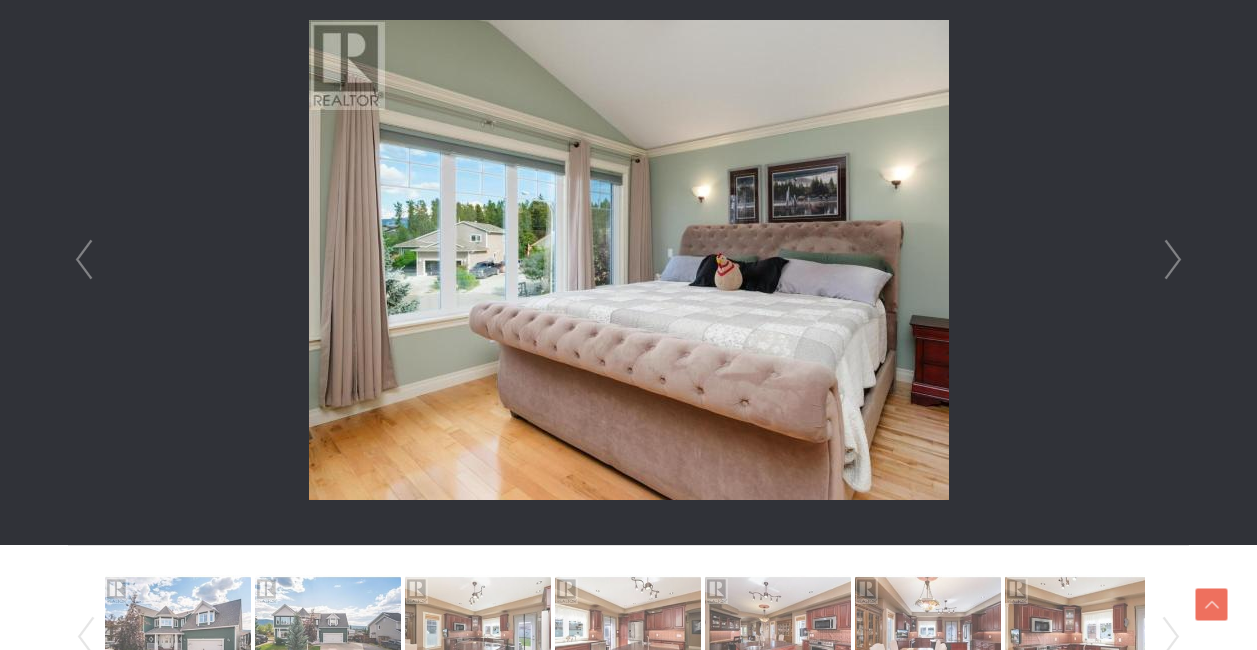 click on "Next" at bounding box center [1173, 260] 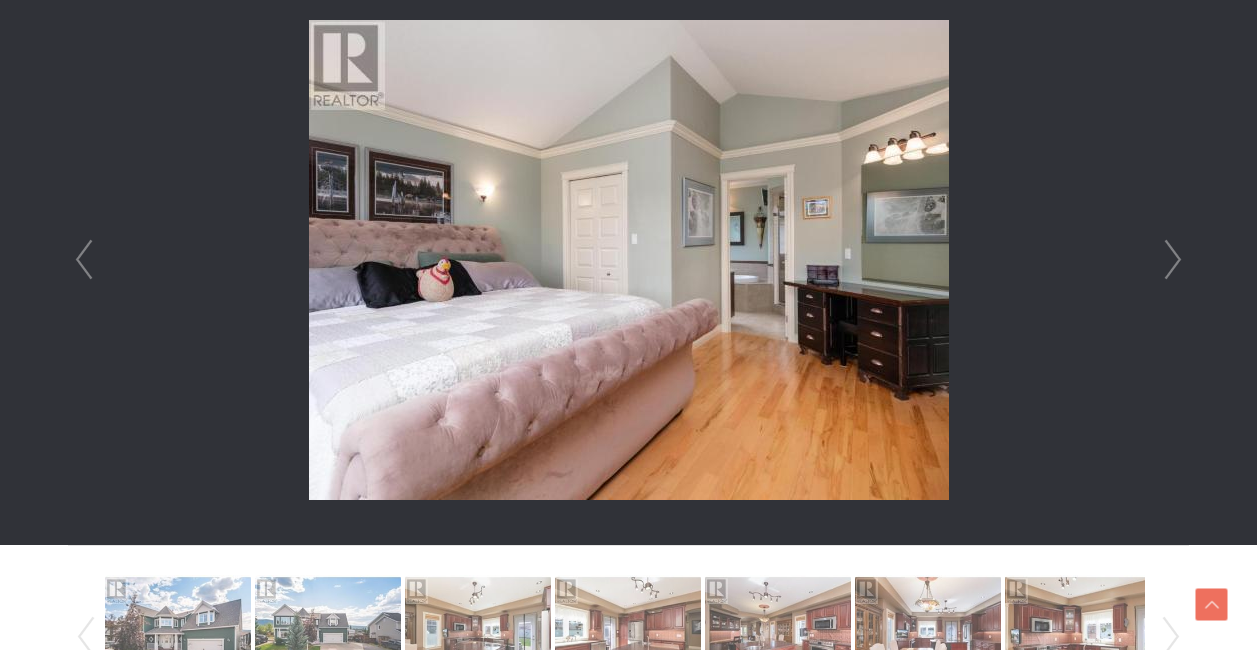 click on "Next" at bounding box center (1173, 260) 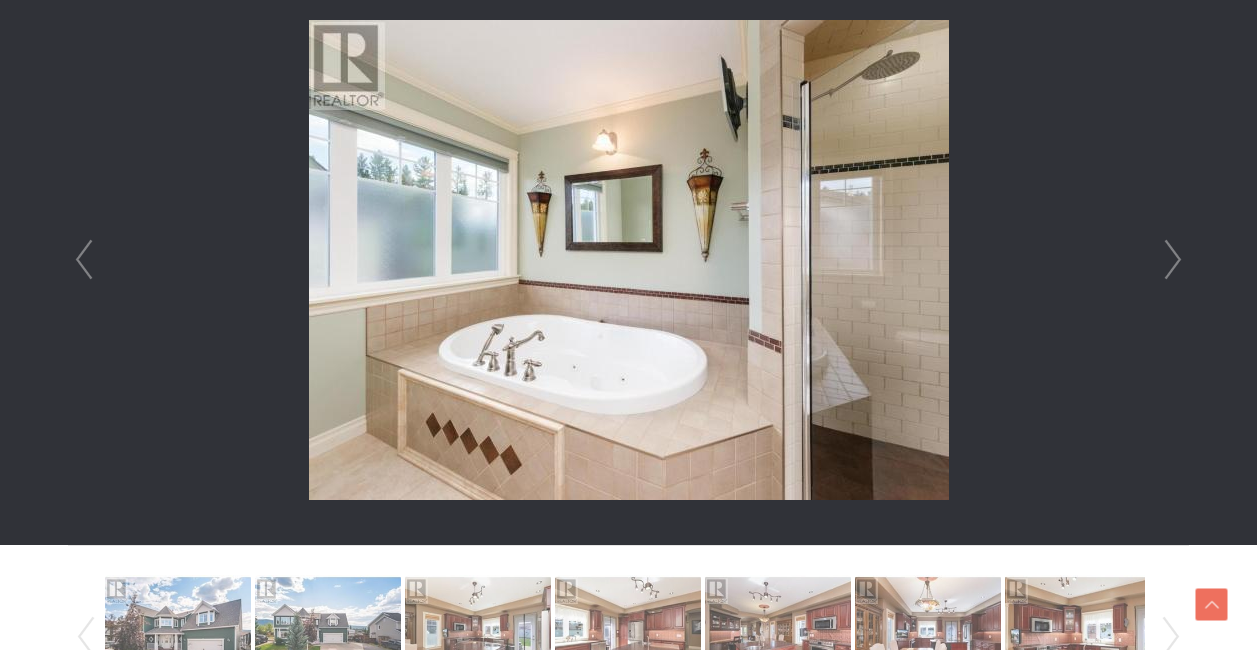 click on "Next" at bounding box center (1173, 260) 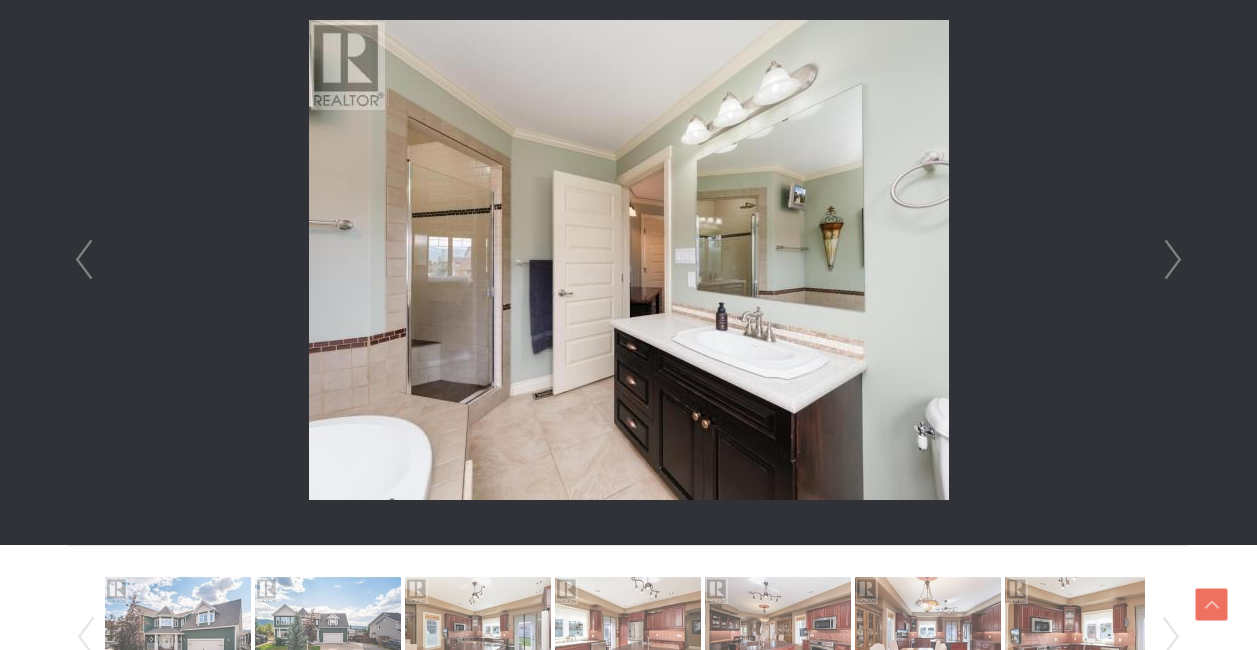 click on "Next" at bounding box center [1173, 260] 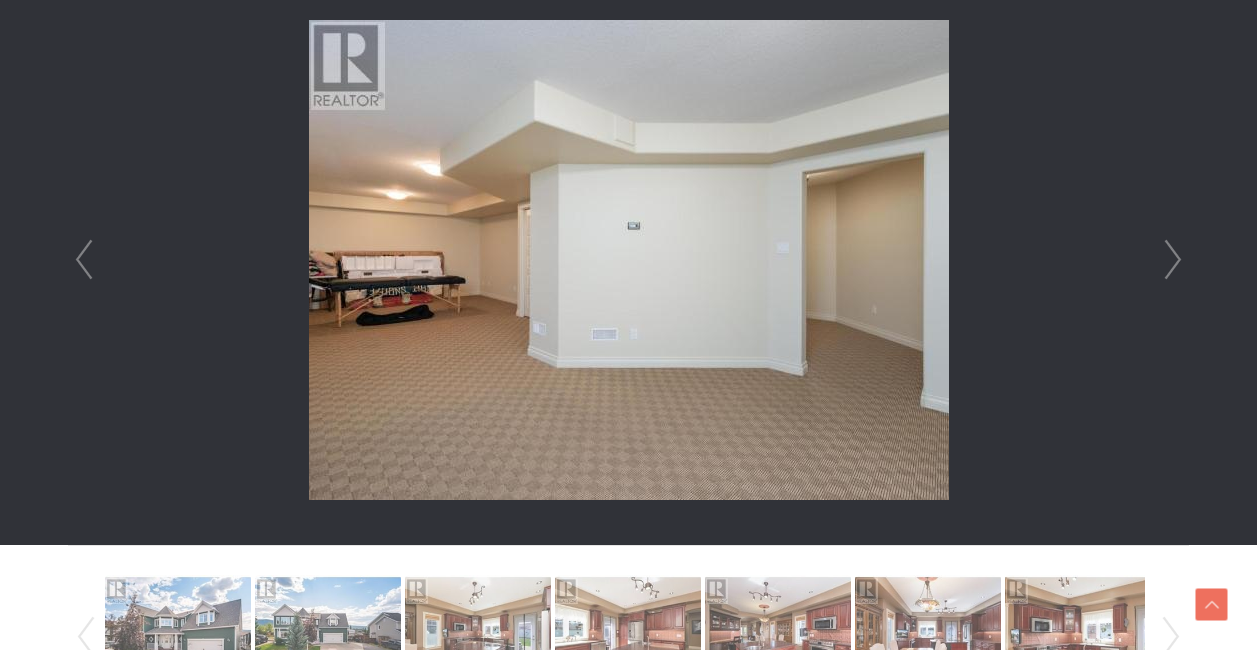 click on "Next" at bounding box center [1173, 260] 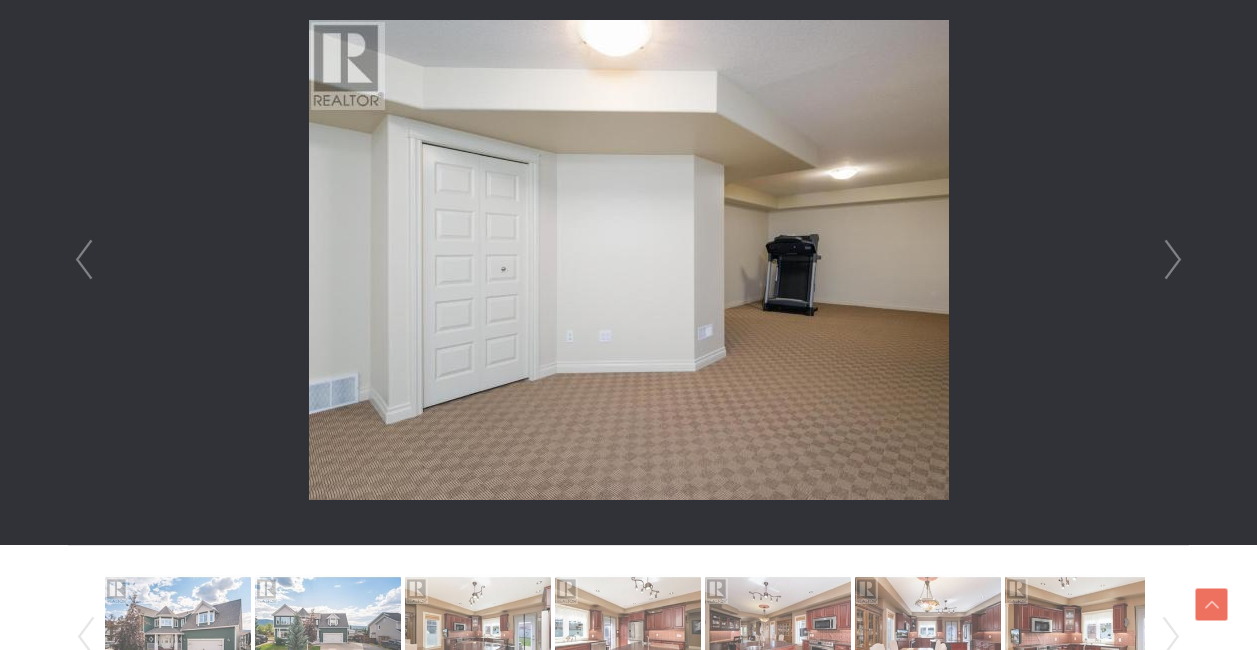 click on "Next" at bounding box center (1173, 260) 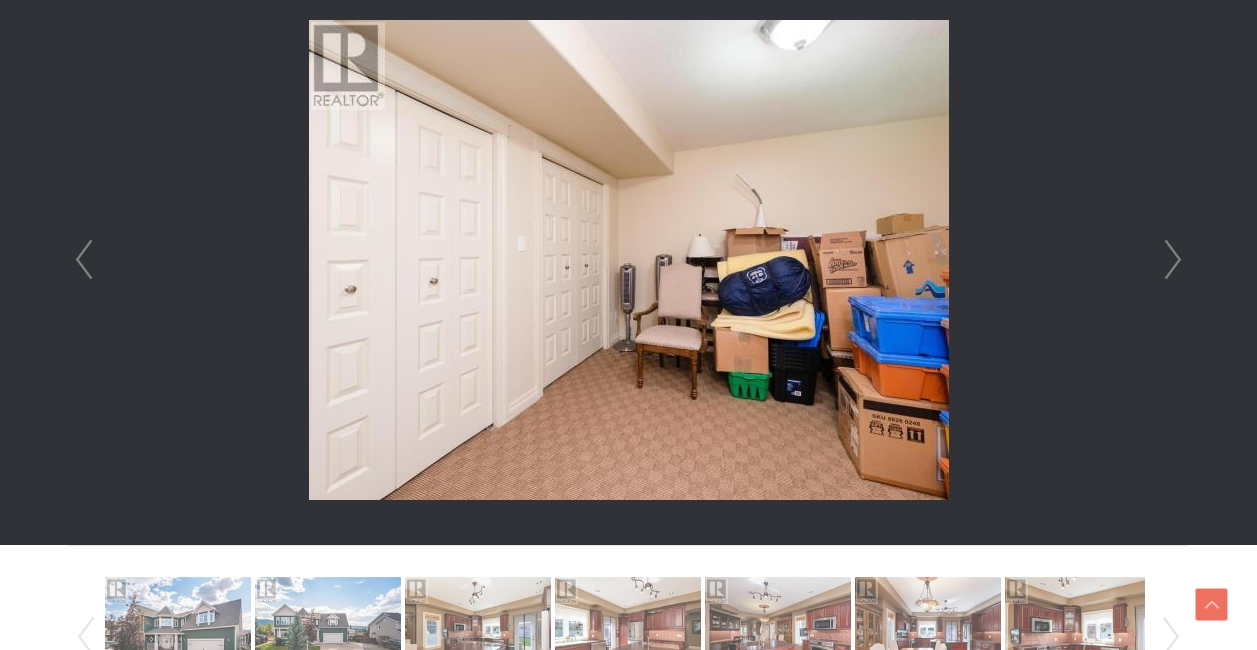 click on "Next" at bounding box center (1173, 260) 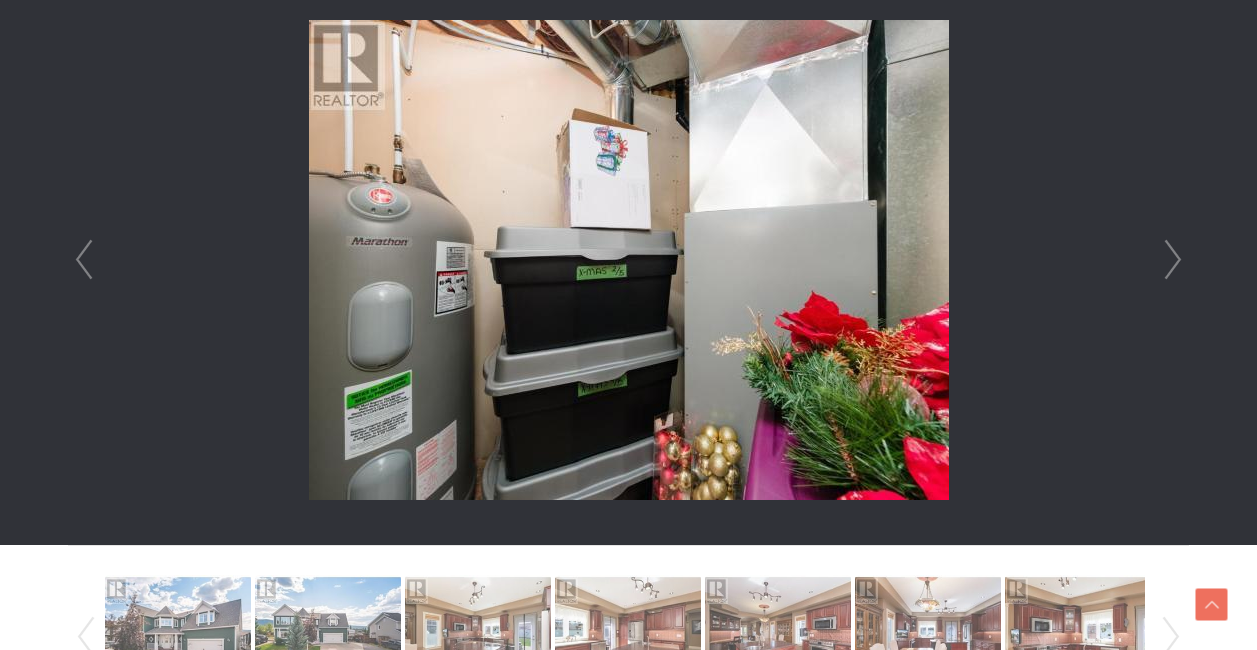 click on "Next" at bounding box center [1173, 260] 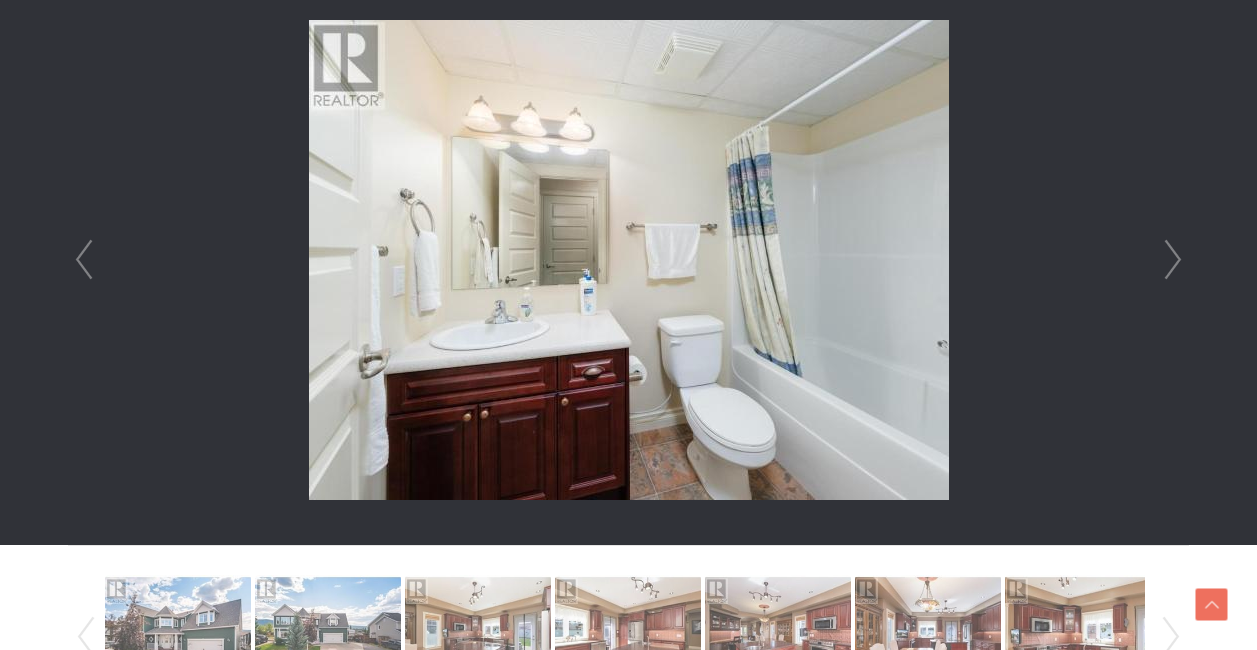 click on "Next" at bounding box center (1173, 260) 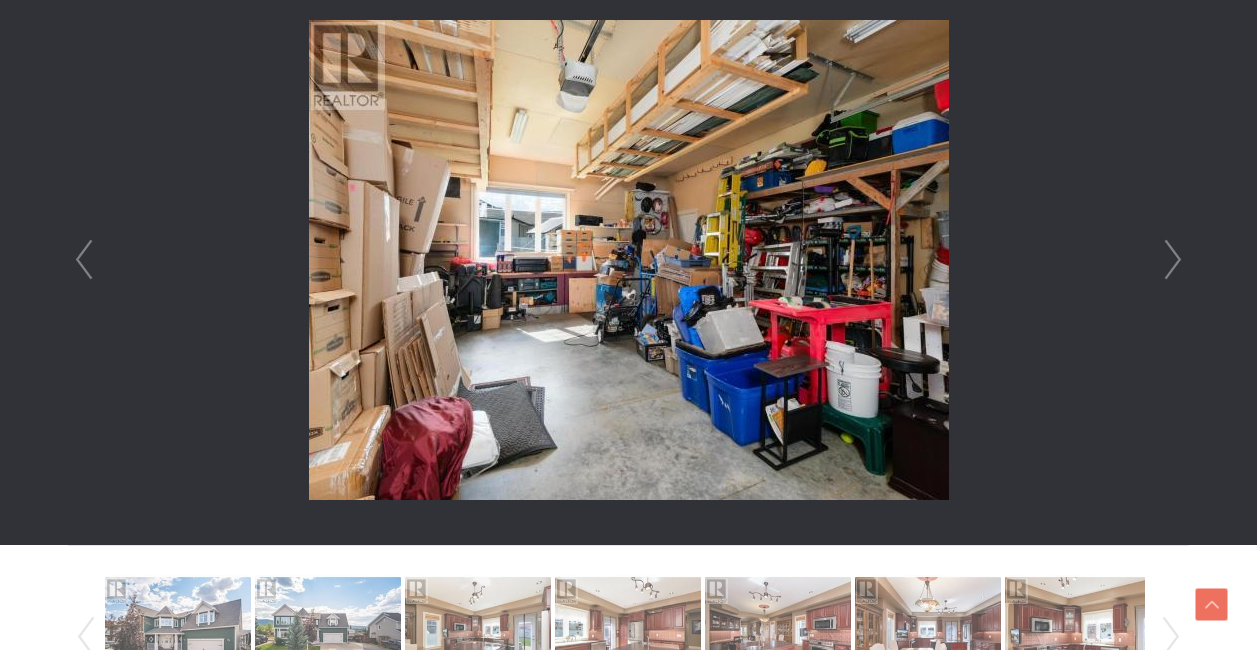 click on "Next" at bounding box center (1173, 260) 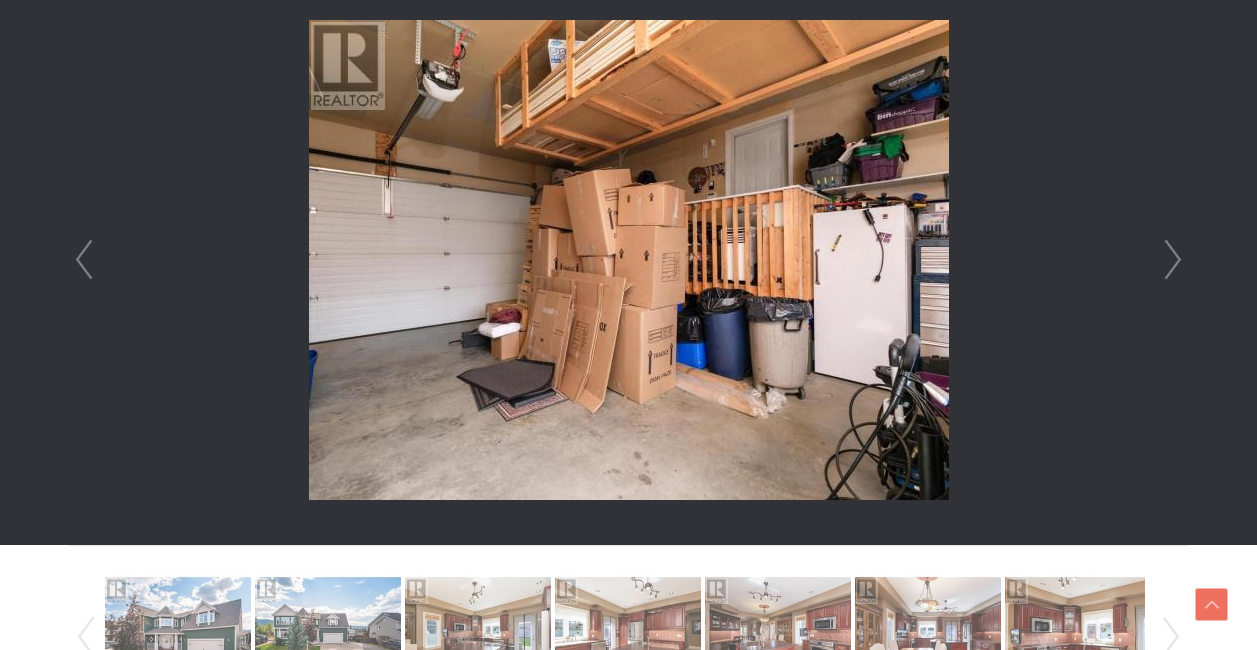 click on "Next" at bounding box center [1173, 260] 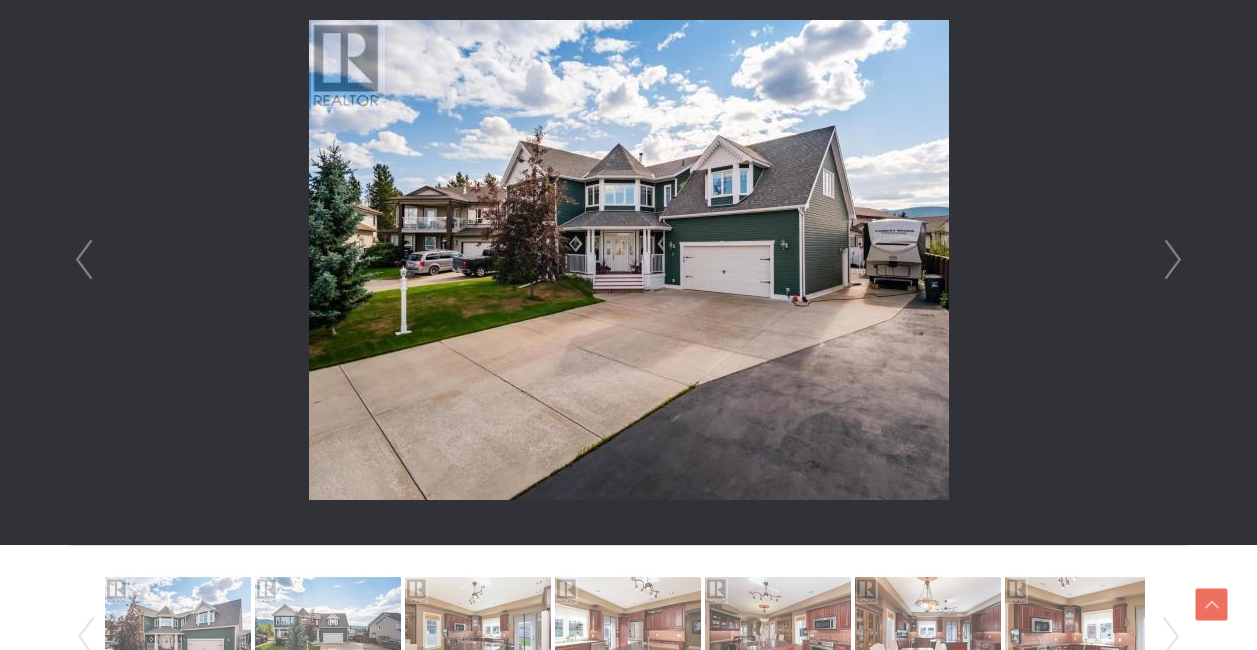 click on "Next" at bounding box center [1173, 260] 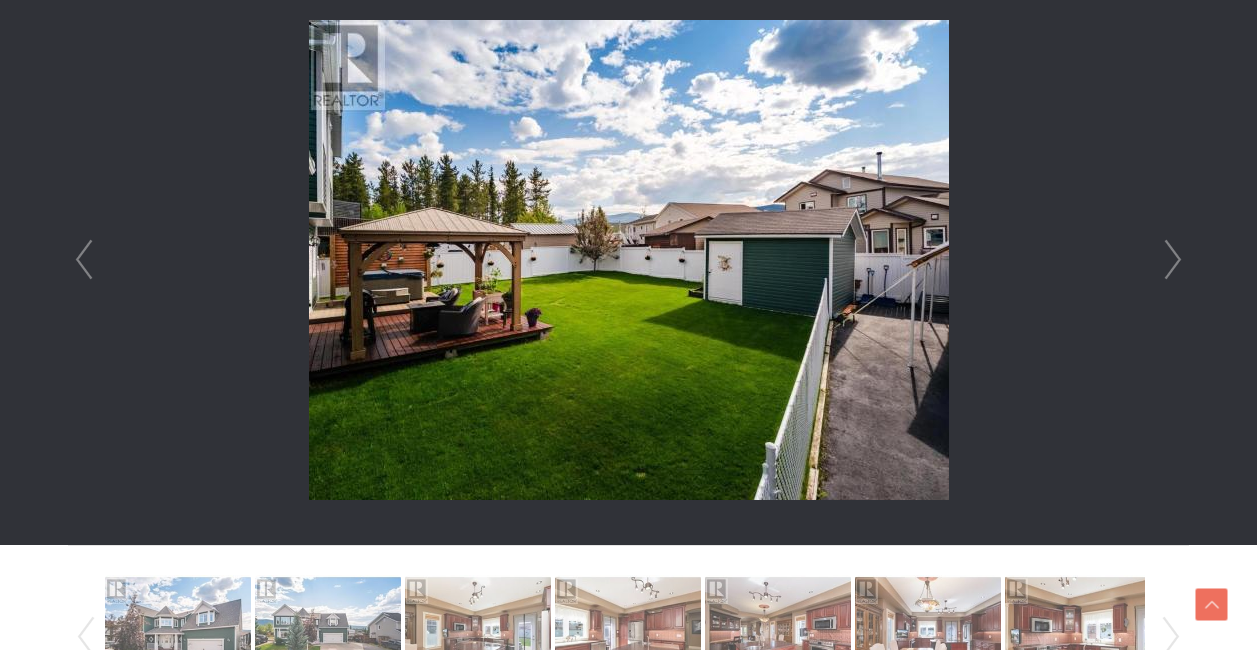 click on "Next" at bounding box center (1173, 260) 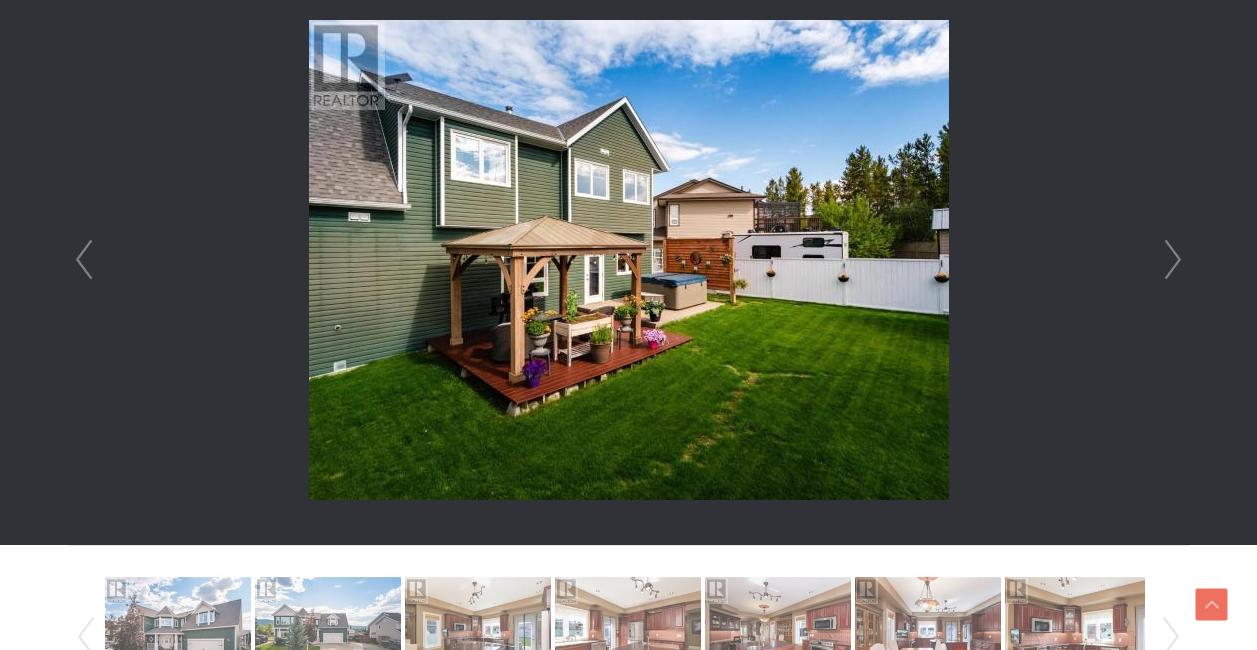 click on "Next" at bounding box center (1173, 260) 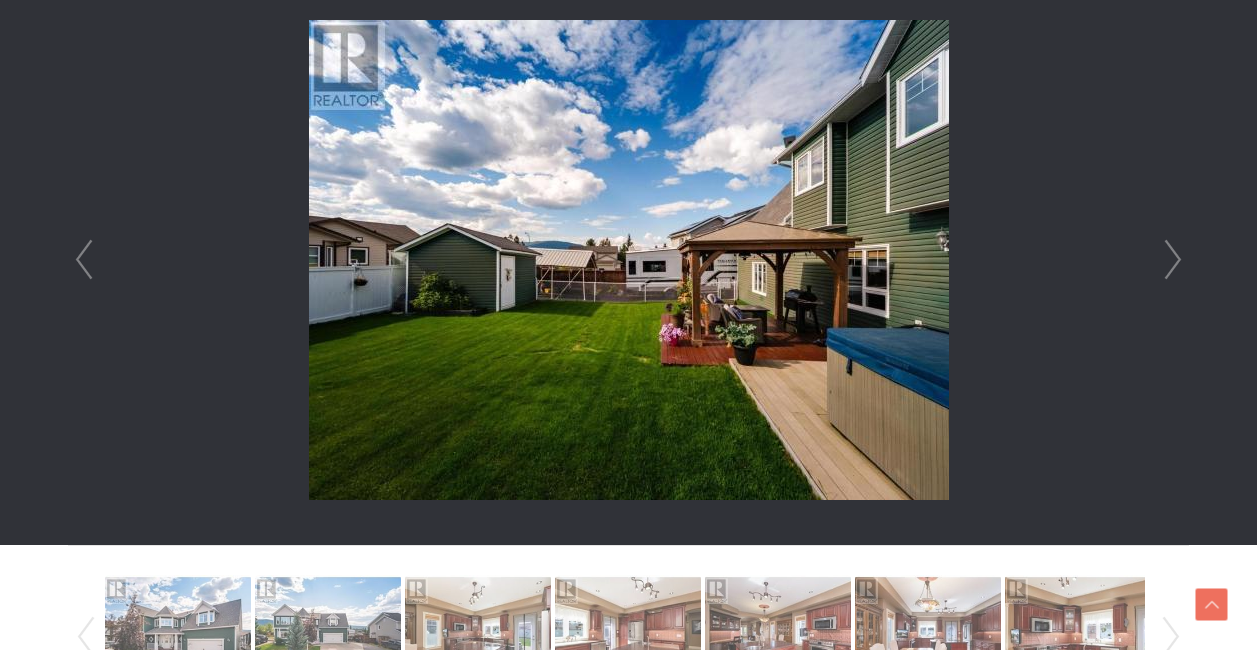 click on "Next" at bounding box center [1173, 260] 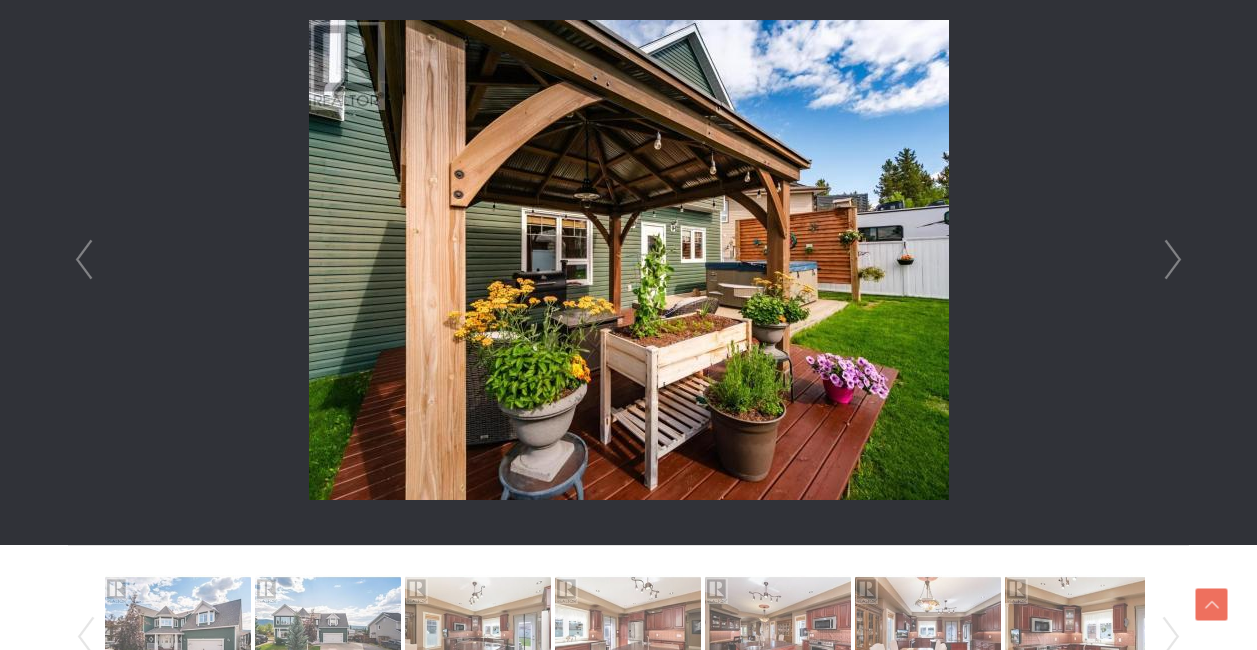 click on "Next" at bounding box center (1173, 260) 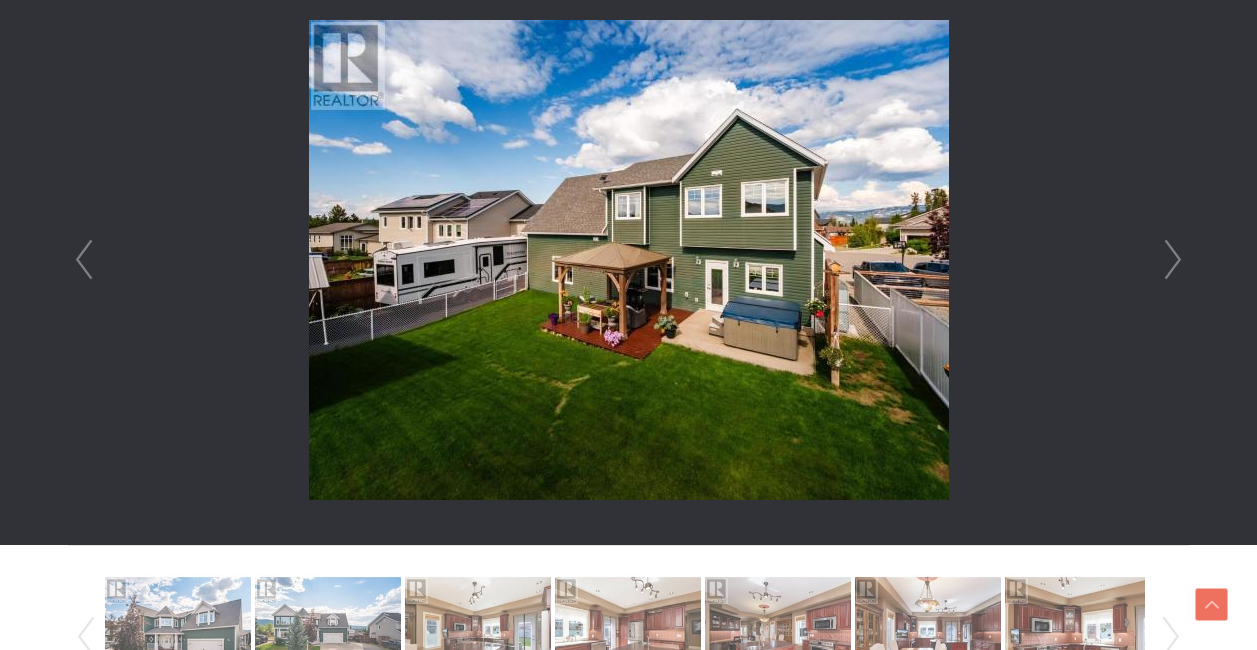 click on "Next" at bounding box center (1173, 260) 